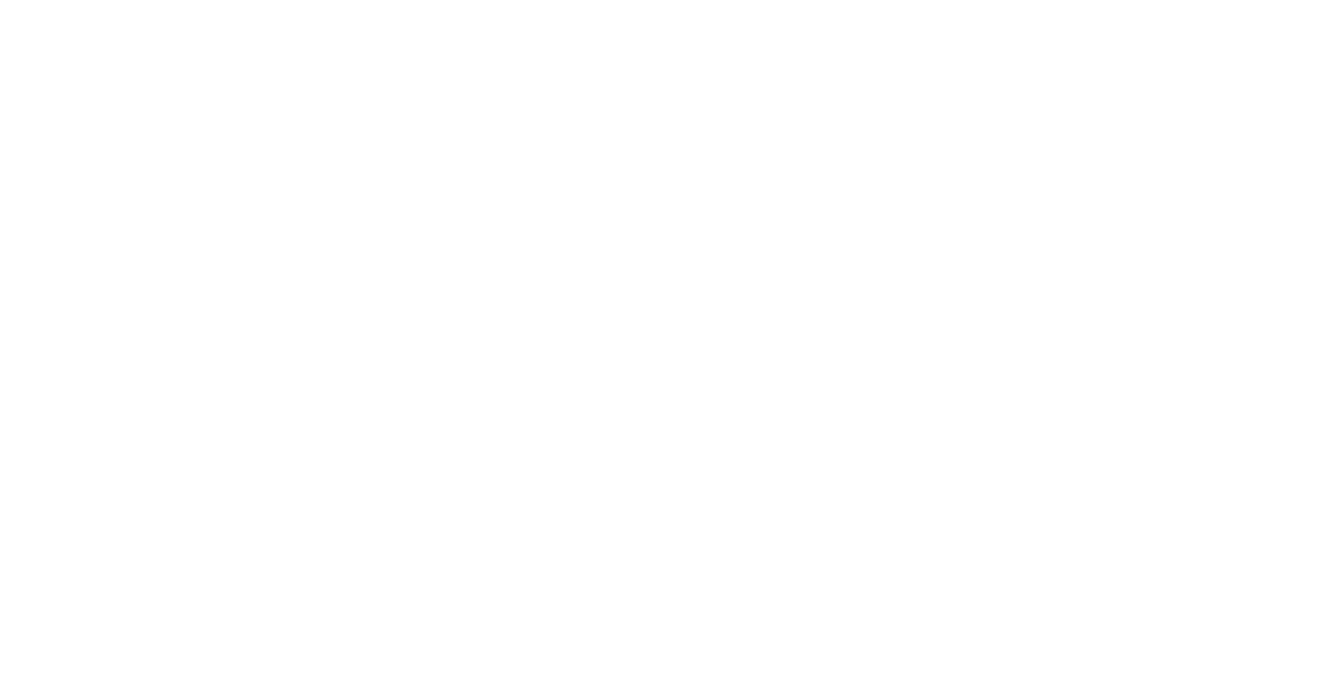 scroll, scrollTop: 0, scrollLeft: 0, axis: both 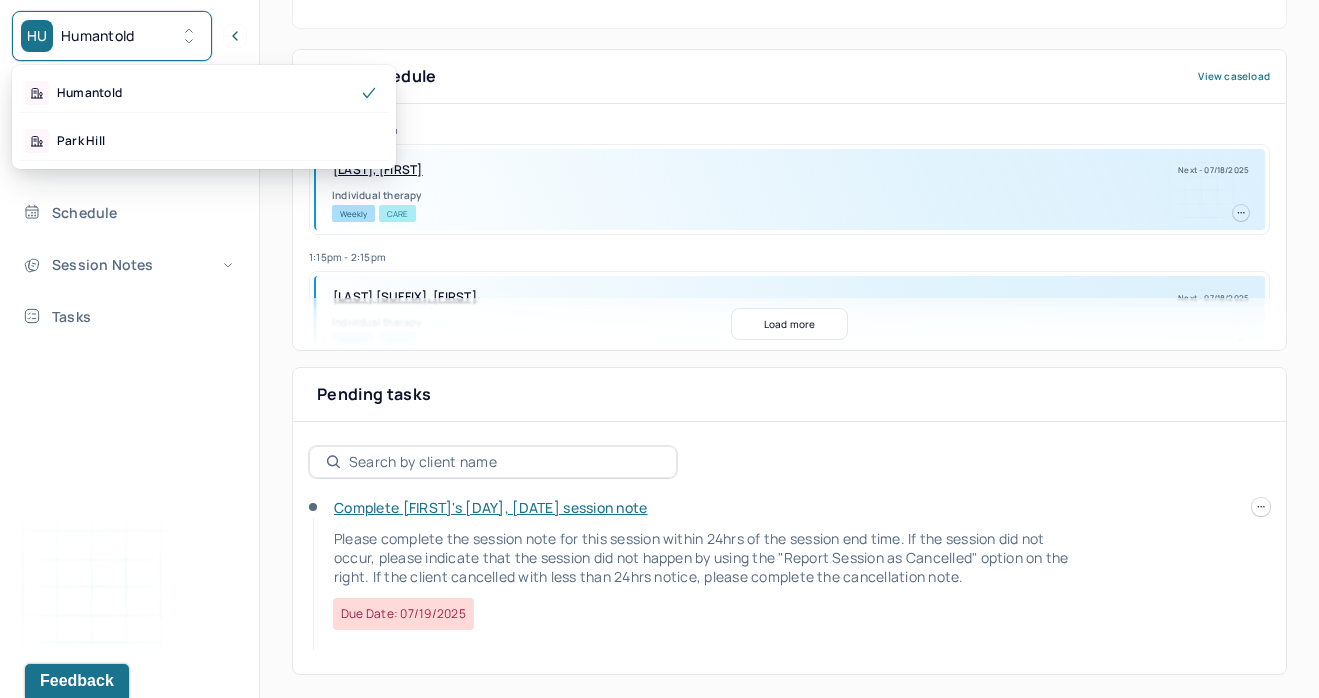 click on "HU Humantold" at bounding box center [112, 36] 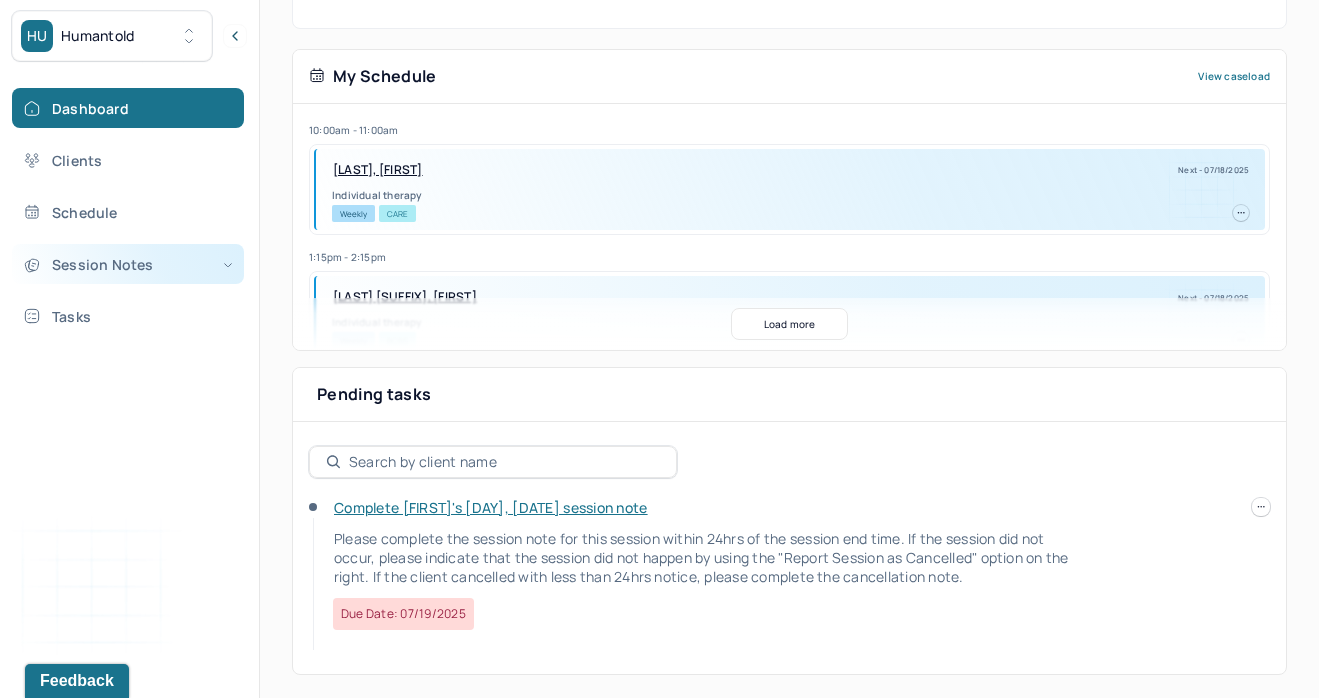click on "Session Notes" at bounding box center (128, 264) 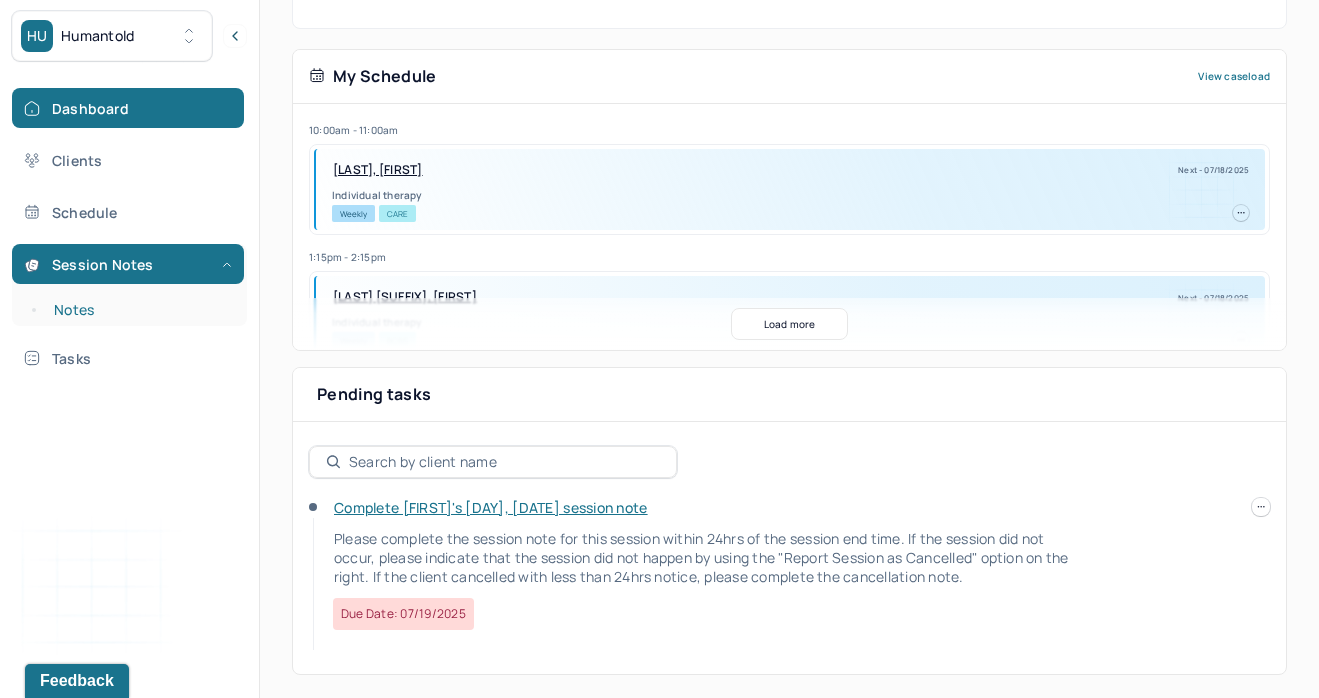click on "Notes" at bounding box center (139, 310) 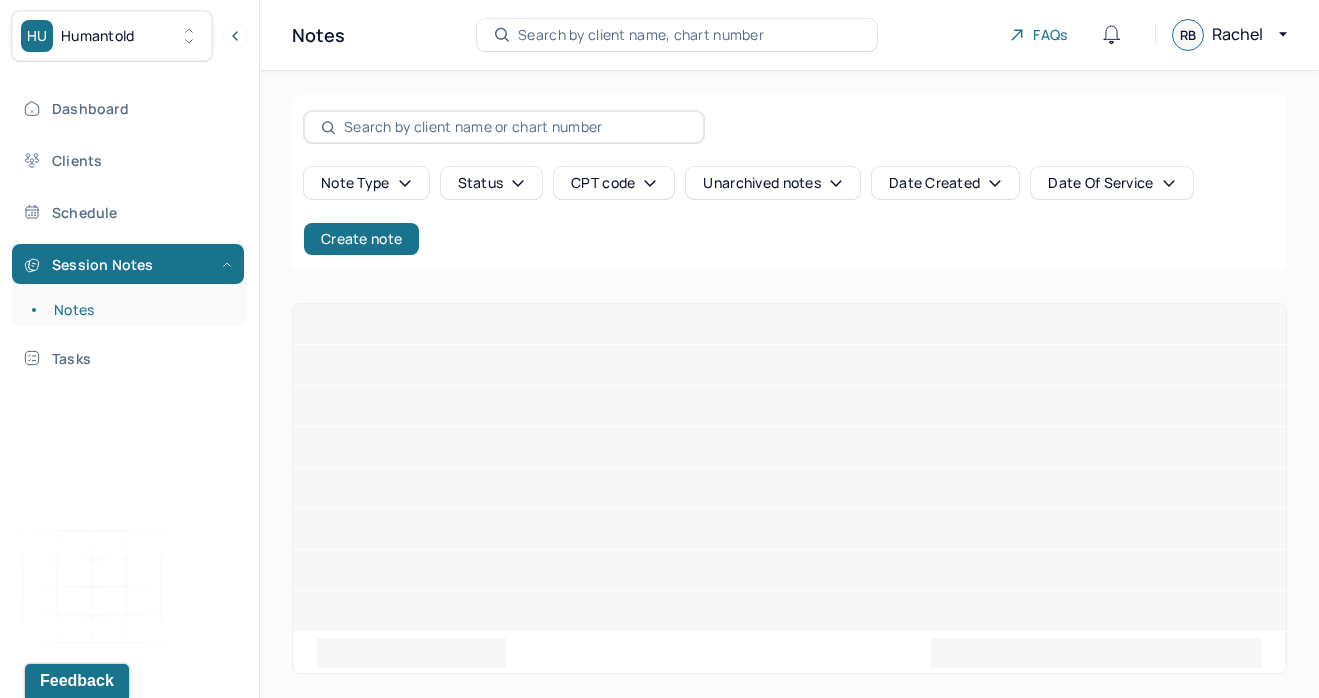 scroll, scrollTop: 0, scrollLeft: 0, axis: both 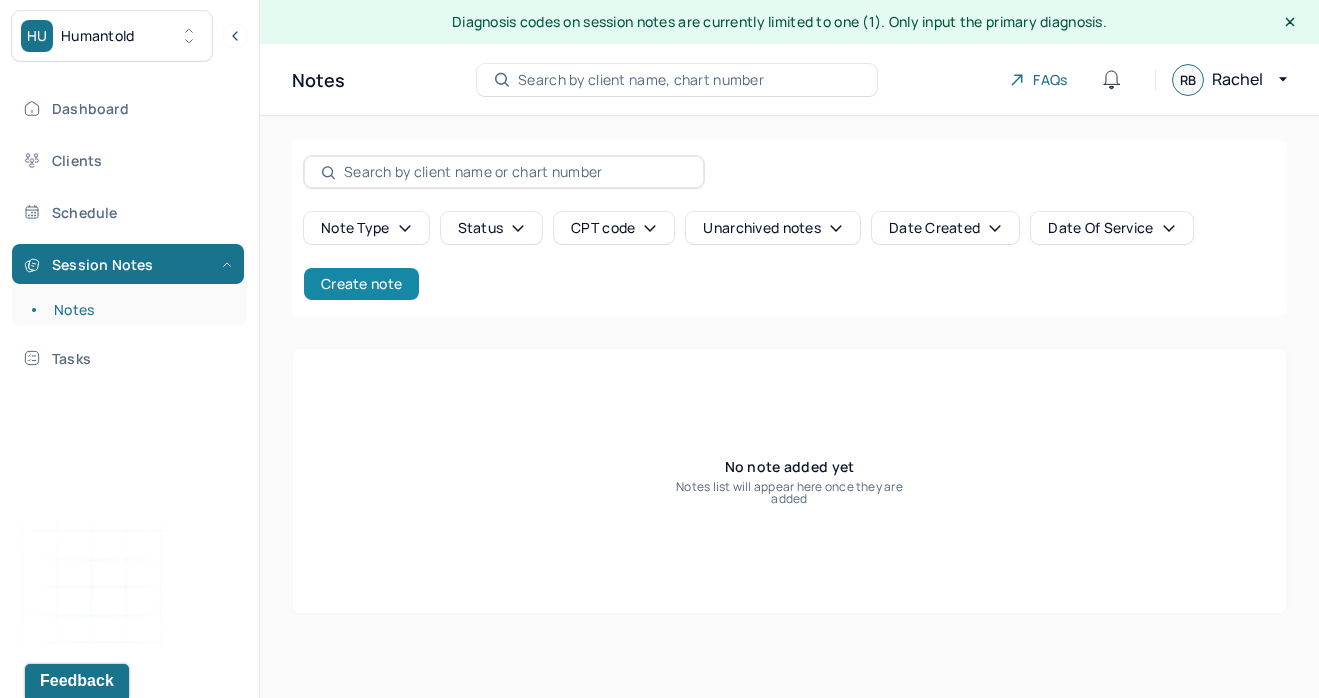 click on "Create note" at bounding box center [361, 284] 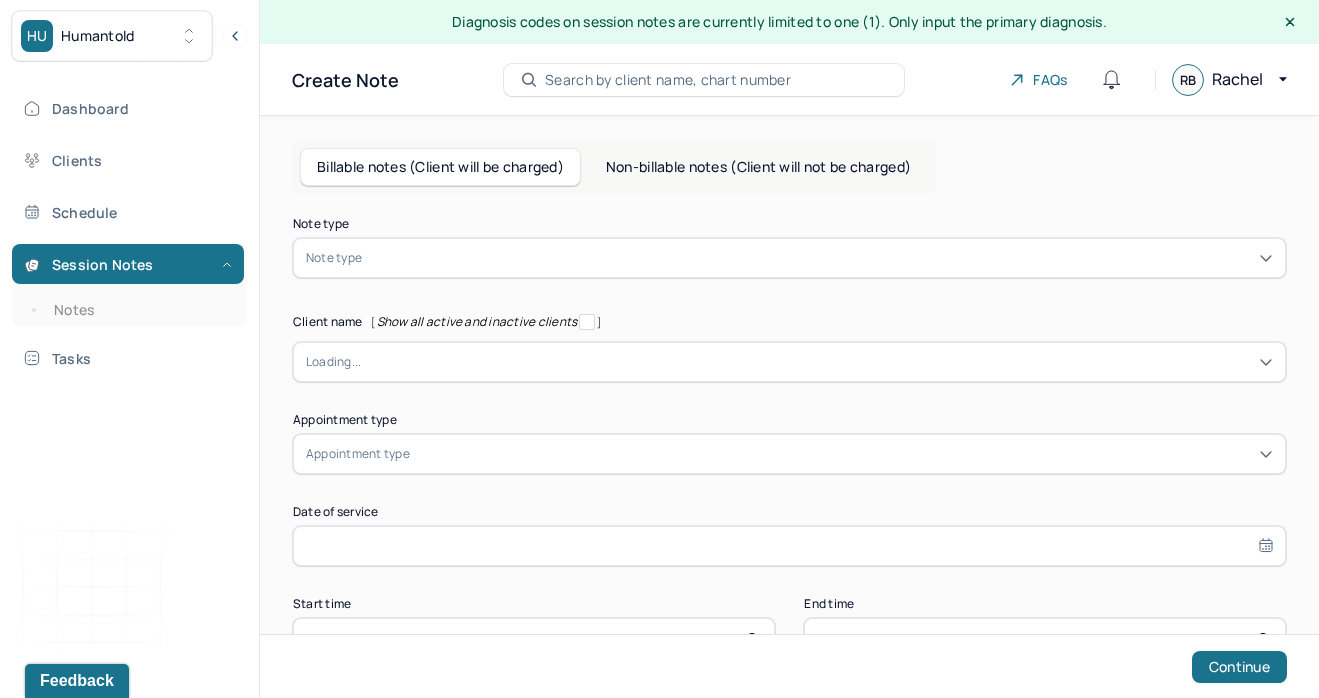 click on "Note type" at bounding box center [789, 258] 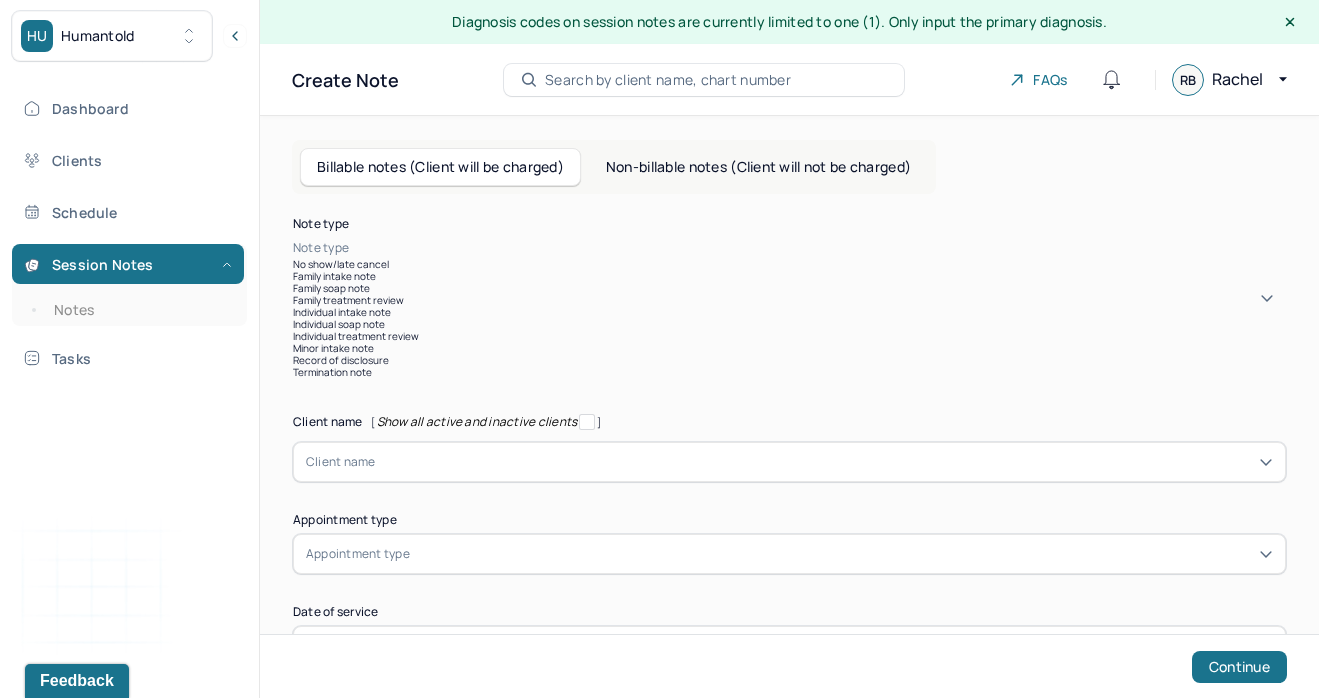 click on "Individual soap note" at bounding box center (789, 324) 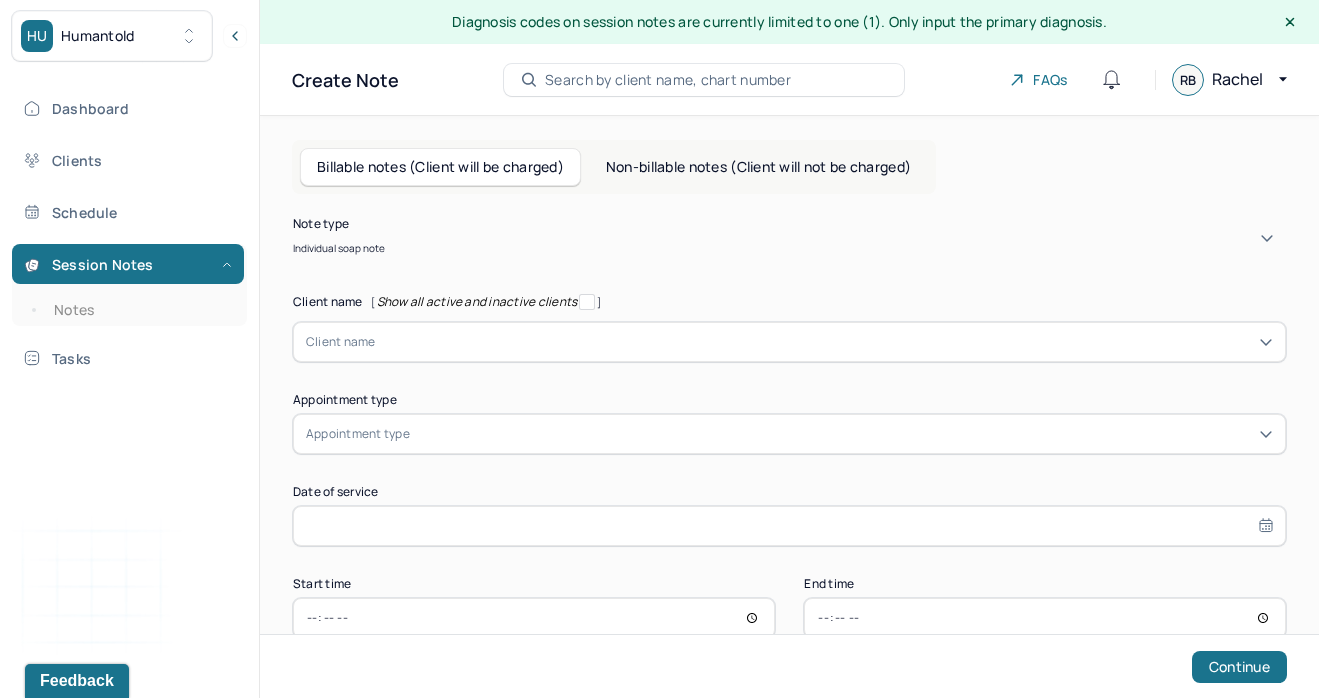click on "Client name" at bounding box center [341, 342] 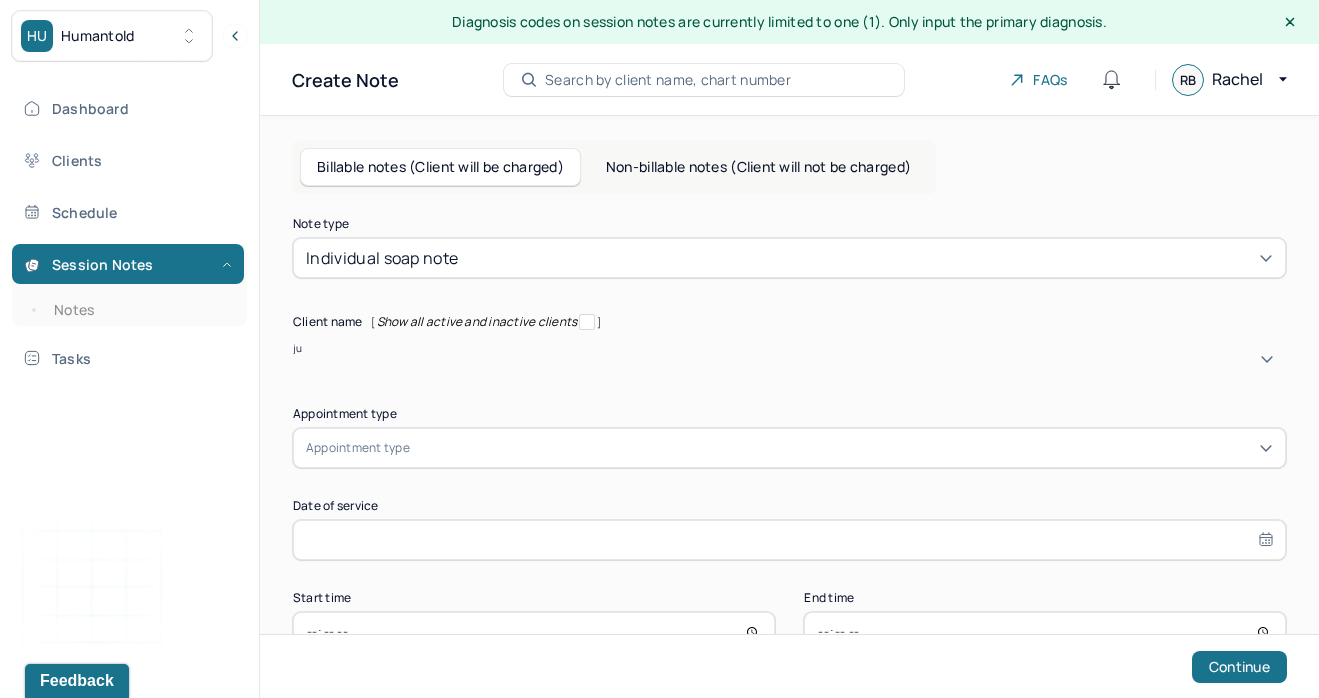 type on "jul" 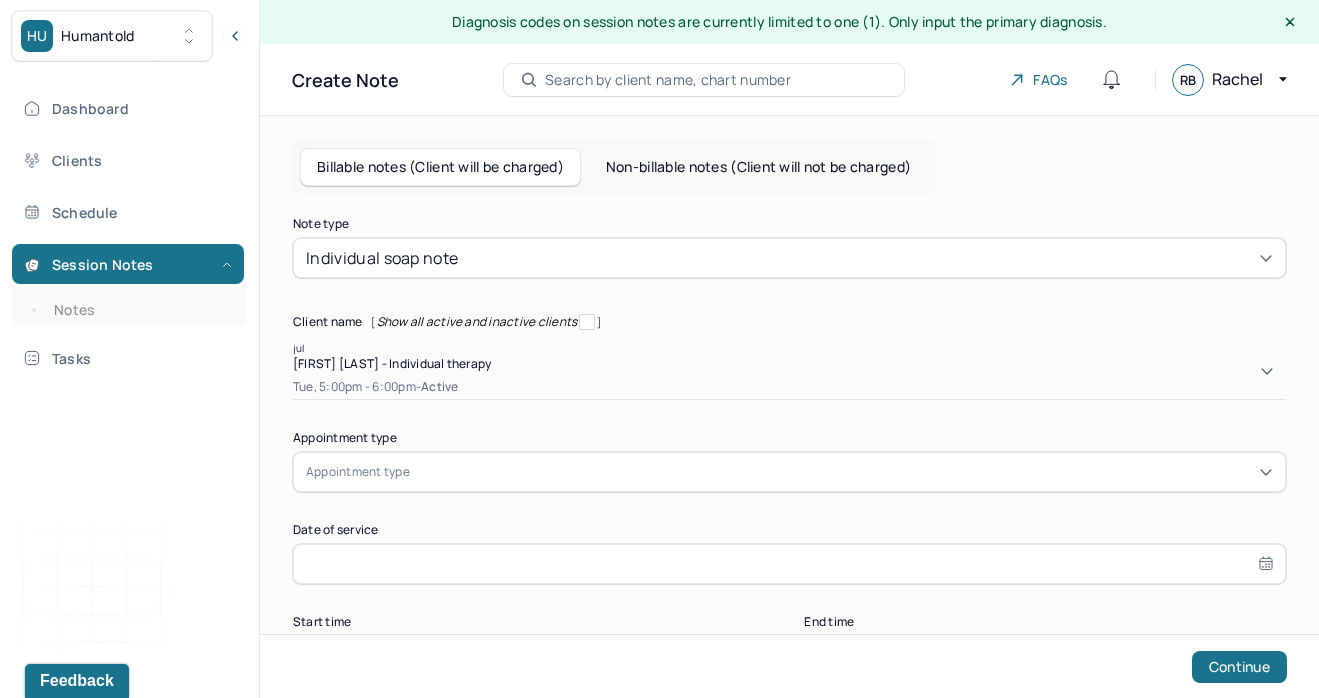 click on "[FIRST] [LAST] - Individual therapy [DAY], [TIME] -  active" at bounding box center (789, 377) 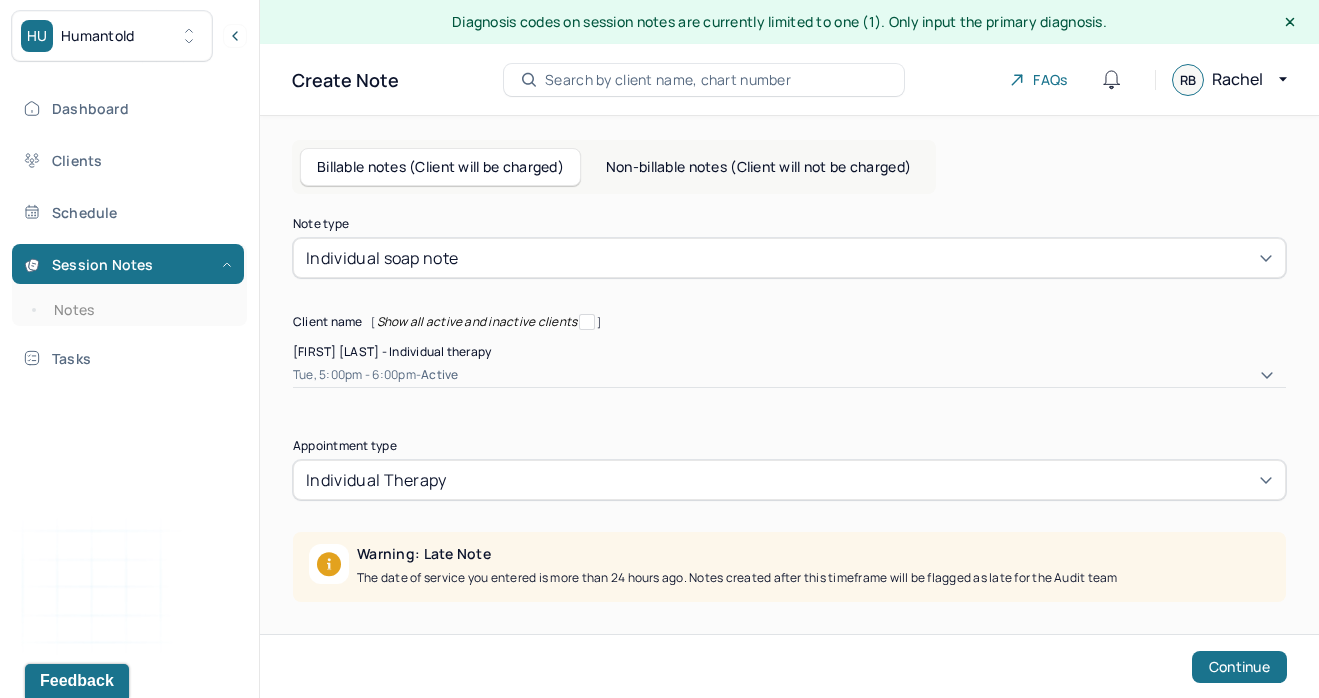 scroll, scrollTop: 207, scrollLeft: 0, axis: vertical 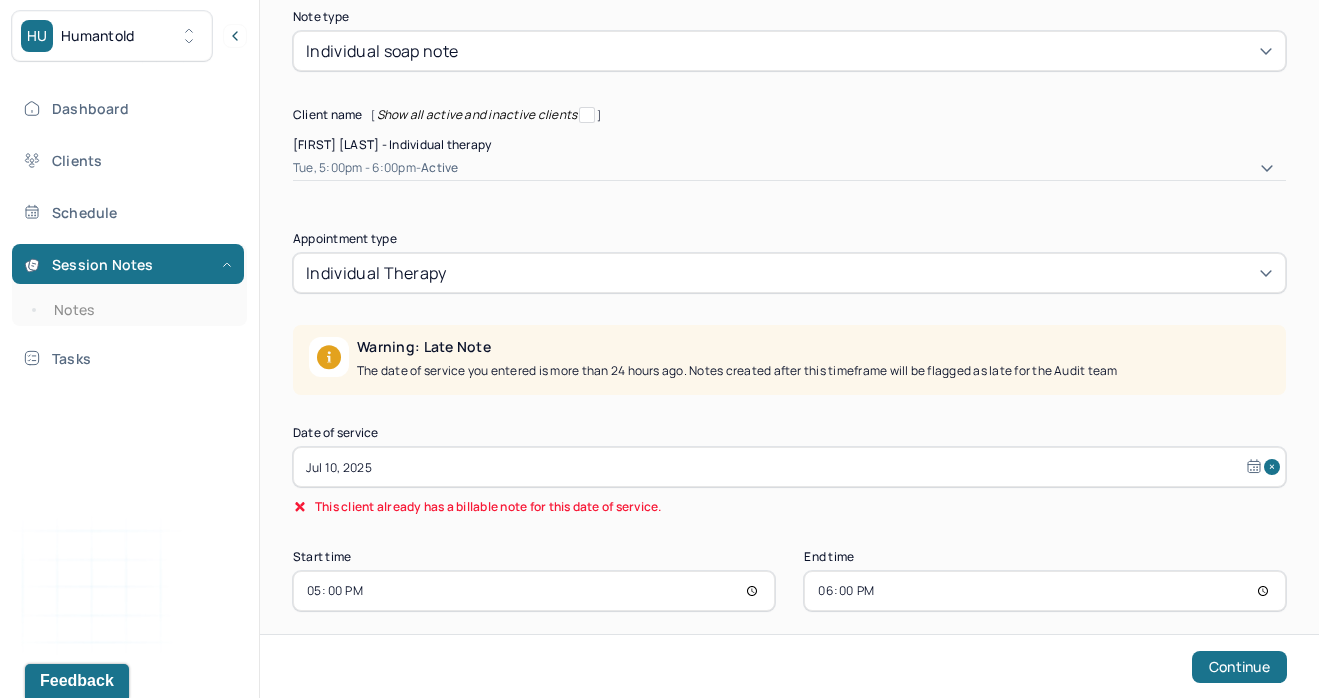 click on "Jul 10, 2025" at bounding box center [789, 467] 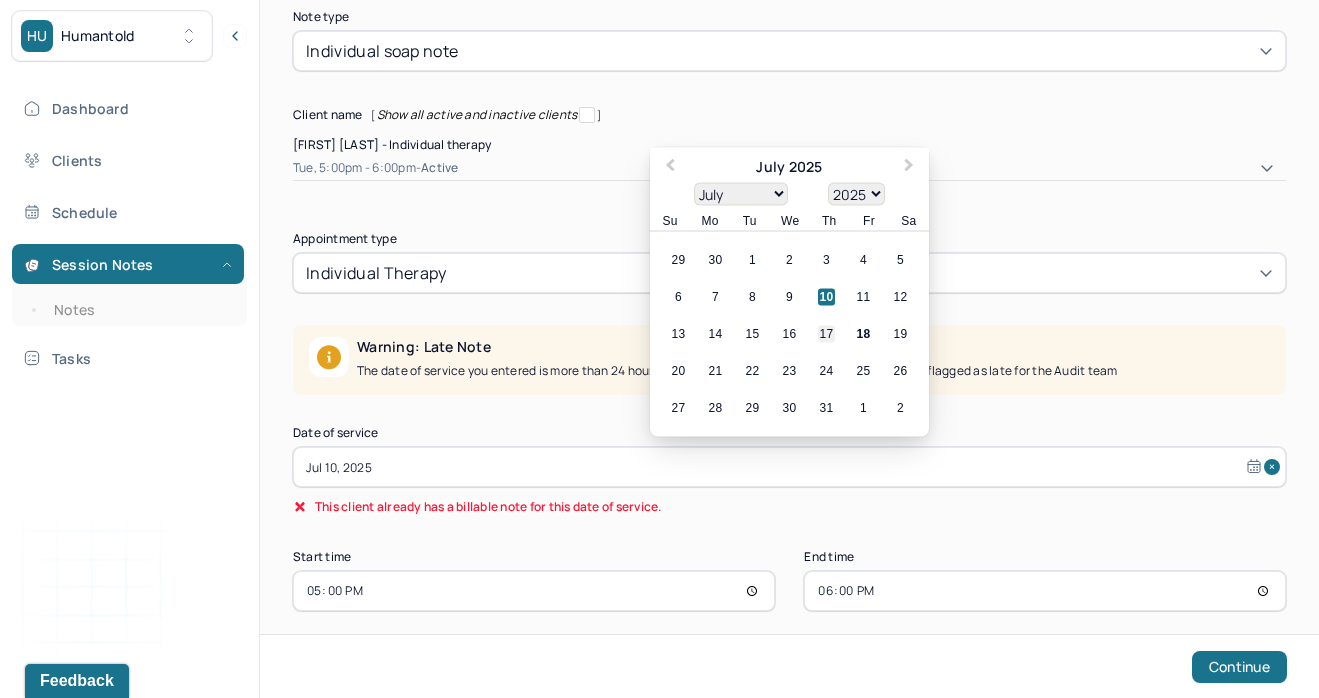click on "17" at bounding box center [826, 334] 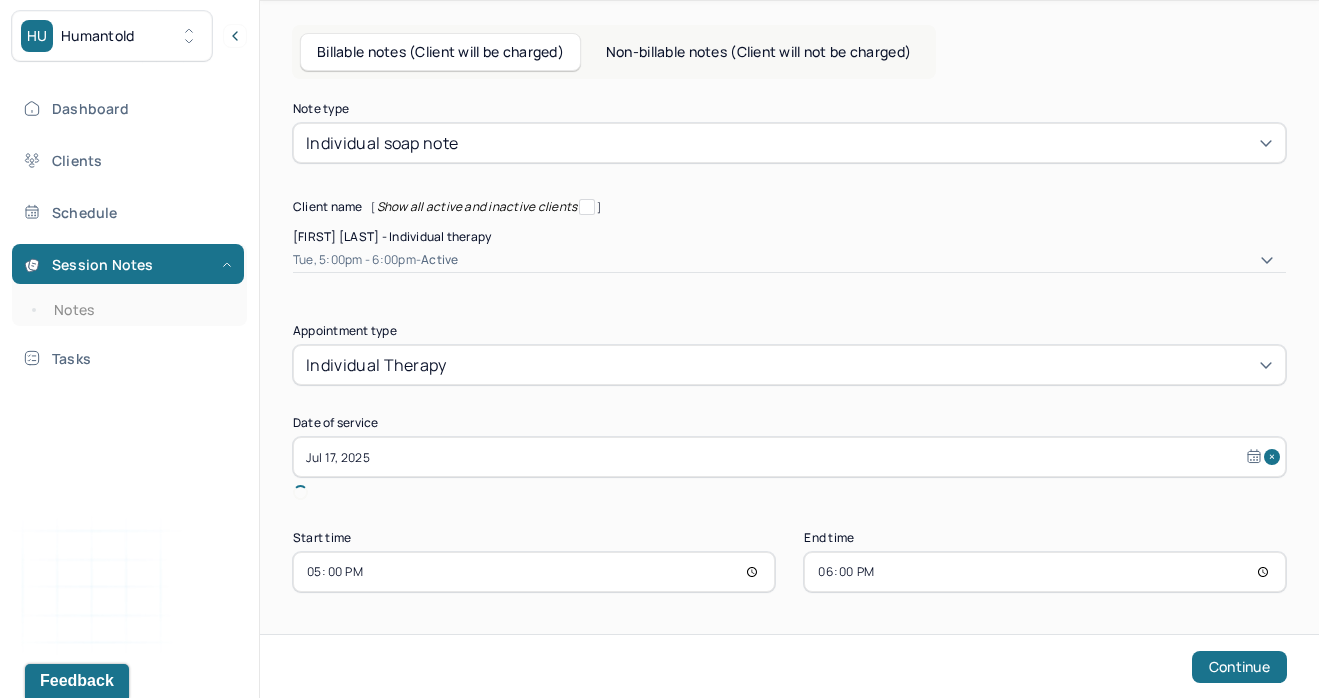 scroll, scrollTop: 73, scrollLeft: 0, axis: vertical 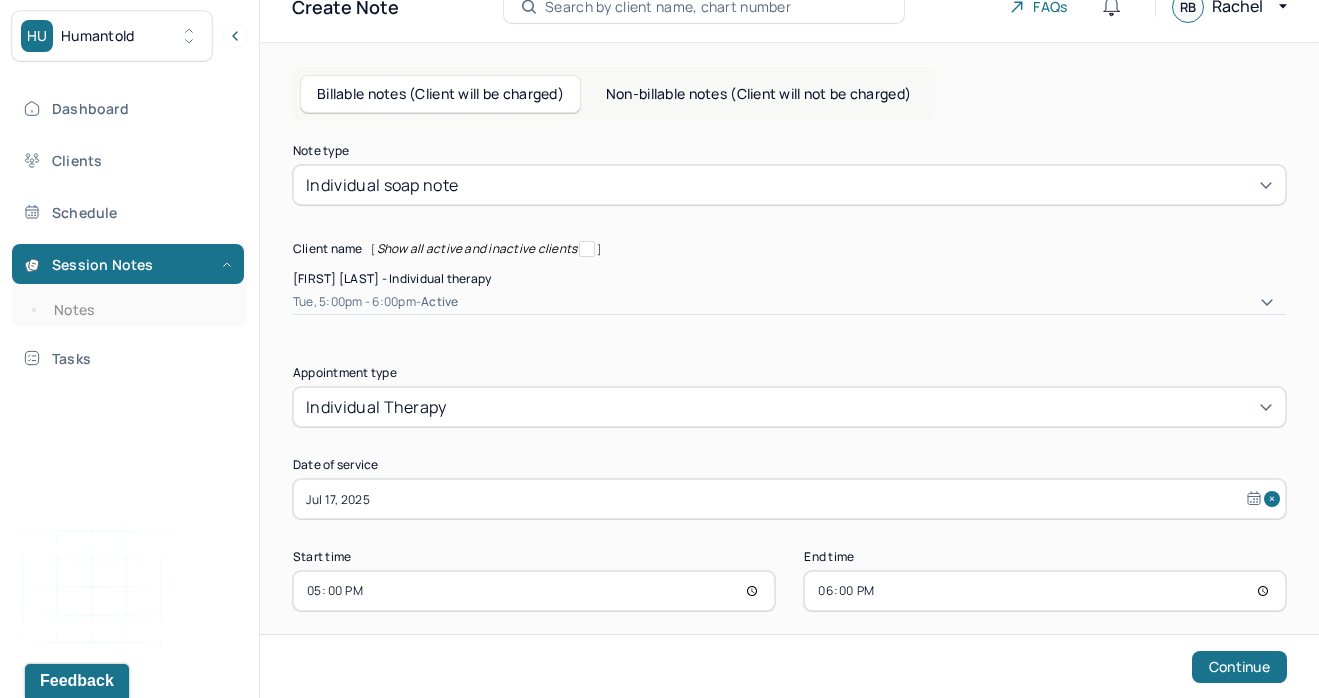 click on "17:00" at bounding box center [534, 591] 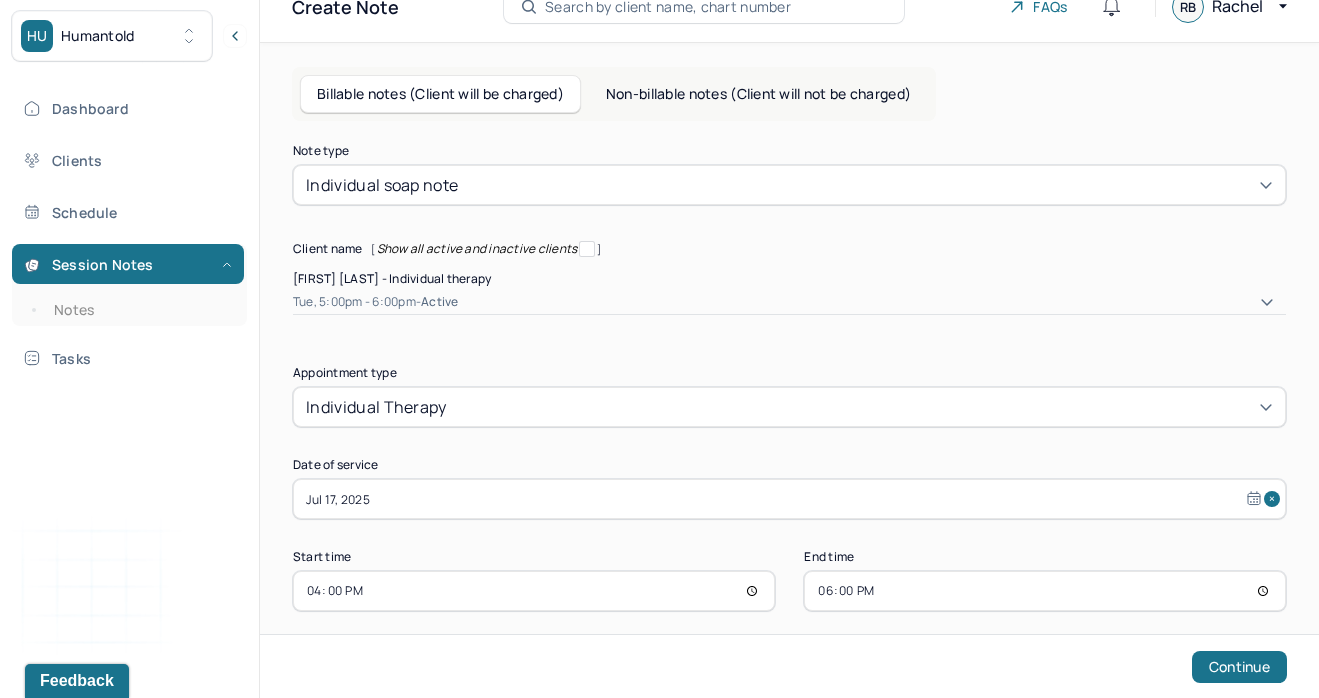 click on "18:00" at bounding box center [1045, 591] 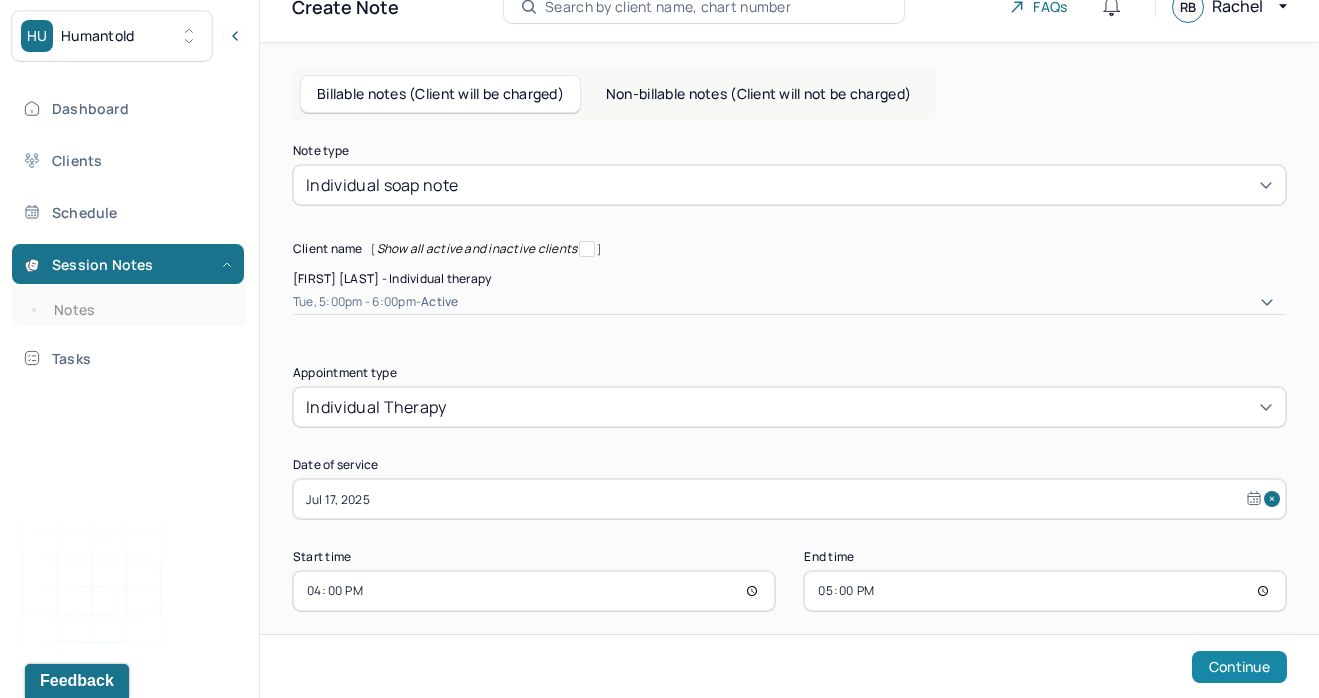click on "Continue" at bounding box center (1239, 667) 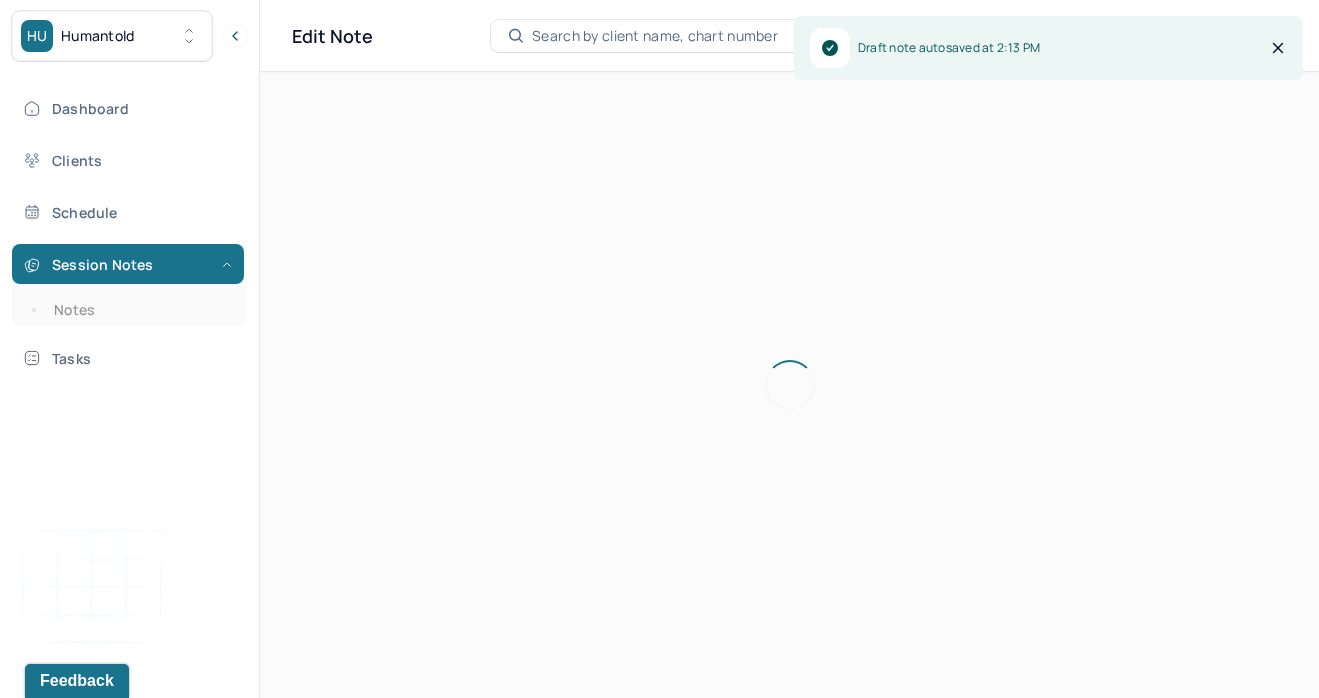 scroll, scrollTop: 36, scrollLeft: 0, axis: vertical 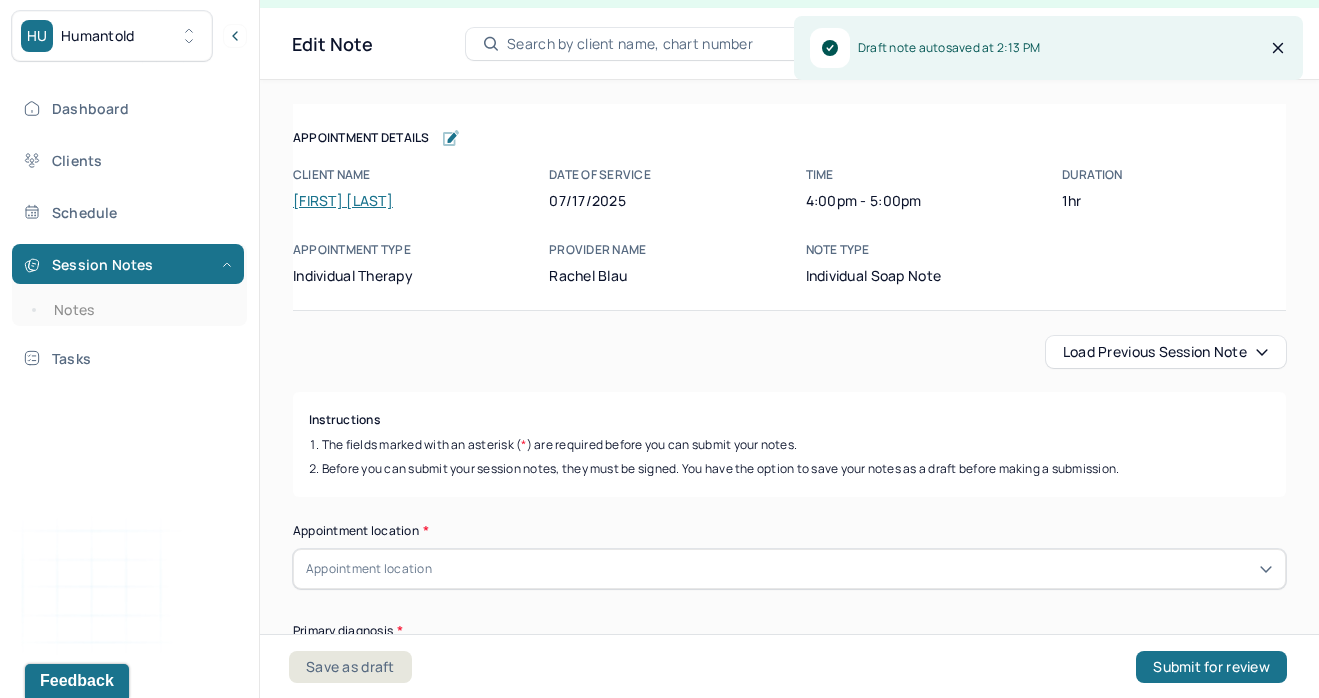 click on "Appointment Details     Client name [FIRST] [LAST] Date of service [DATE] Time 4:00pm - 5:00pm Duration 1hr Appointment type individual therapy Provider name [FIRST] [LAST] Note type Individual soap note Appointment Details     Client name [FIRST] [LAST] Date of service [DATE] Time 4:00pm - 5:00pm Duration 1hr Appointment type individual therapy Provider name [FIRST] [LAST] Note type Individual soap note   Load previous session note   Instructions The fields marked with an asterisk ( * ) are required before you can submit your notes. Before you can submit your session notes, they must be signed. You have the option to save your notes as a draft before making a submission. Appointment location * Appointment location Primary diagnosis * Primary diagnosis Secondary diagnosis (optional) Secondary diagnosis Tertiary diagnosis (optional) Tertiary diagnosis Emotional / Behavioural symptoms demonstrated * Causing * Causing Intention for Session * Intention for Session Session Note Subjective Objective Assessment EDMR *" at bounding box center [789, 2236] 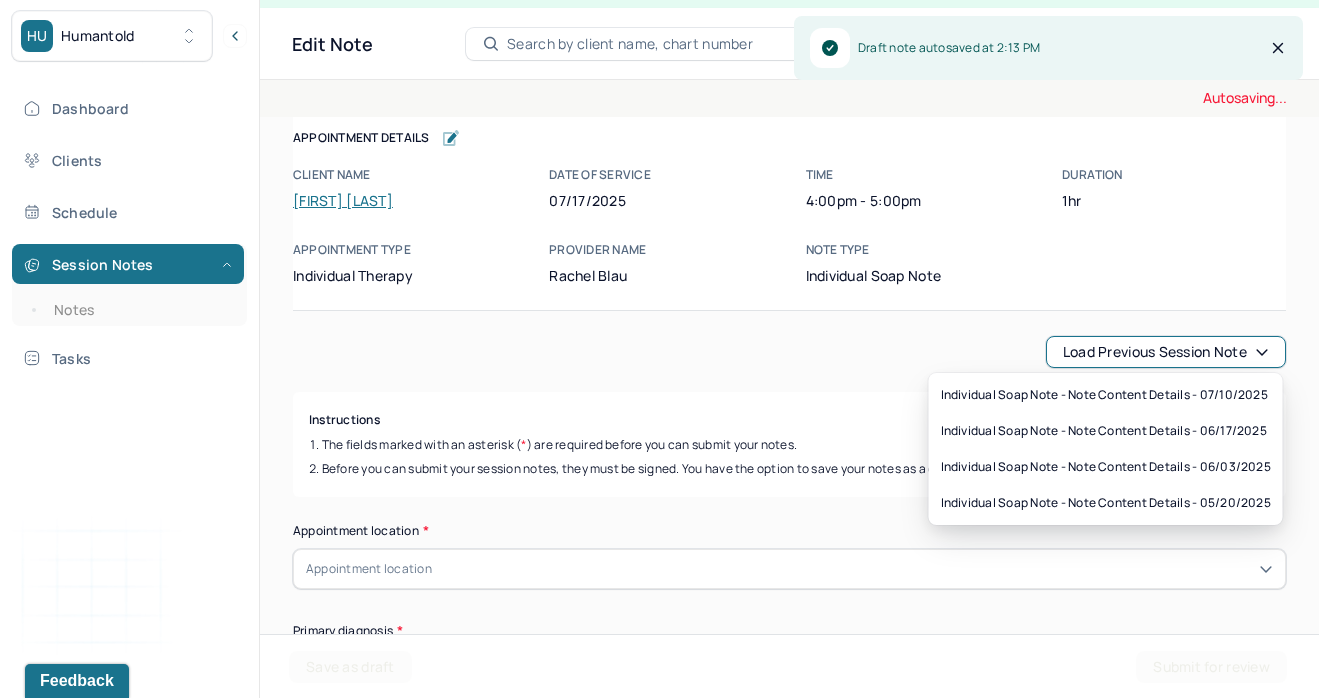 click on "Load previous session note" at bounding box center (1166, 352) 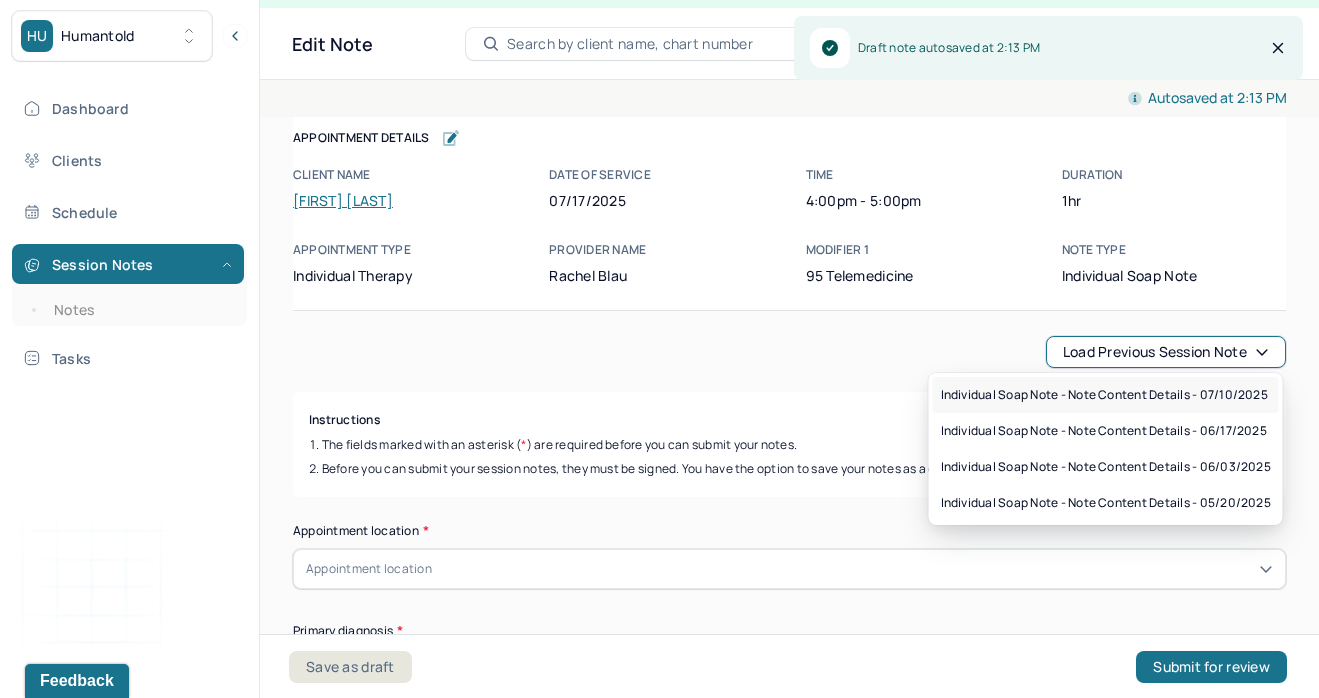 click on "Individual soap note   - Note content Details -   07/10/2025" at bounding box center [1106, 395] 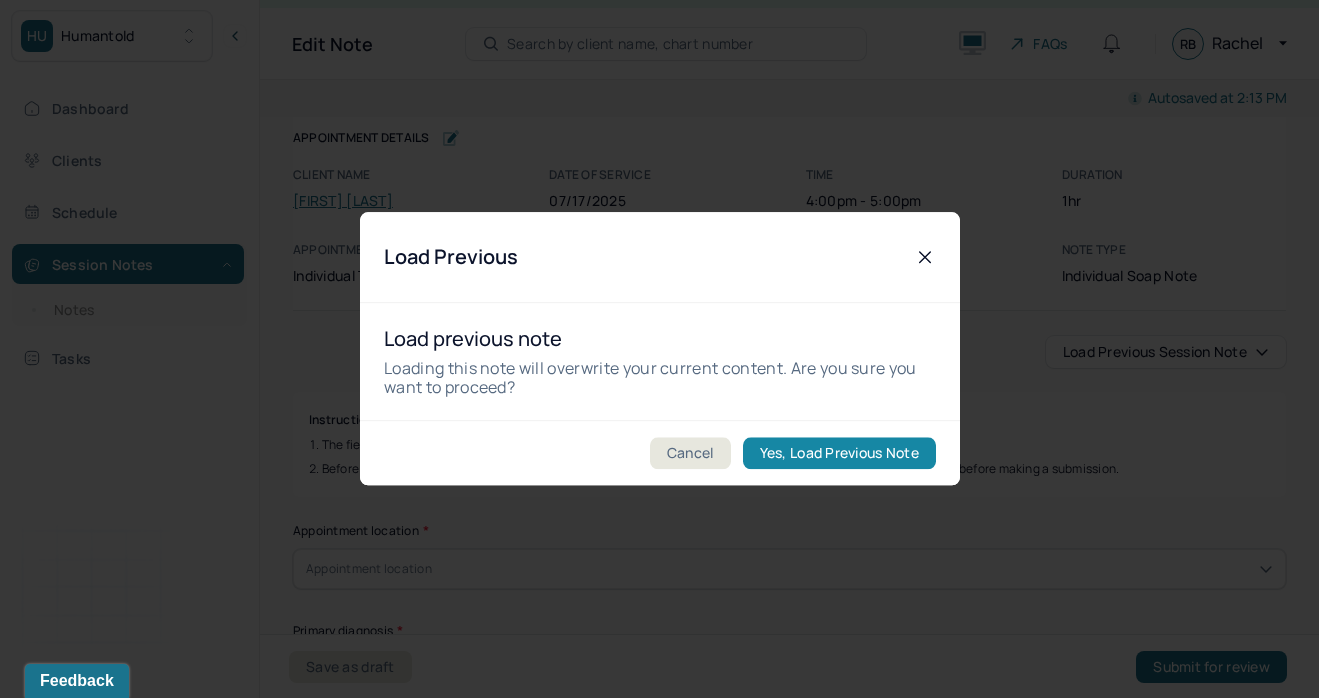 click on "Yes, Load Previous Note" at bounding box center (838, 454) 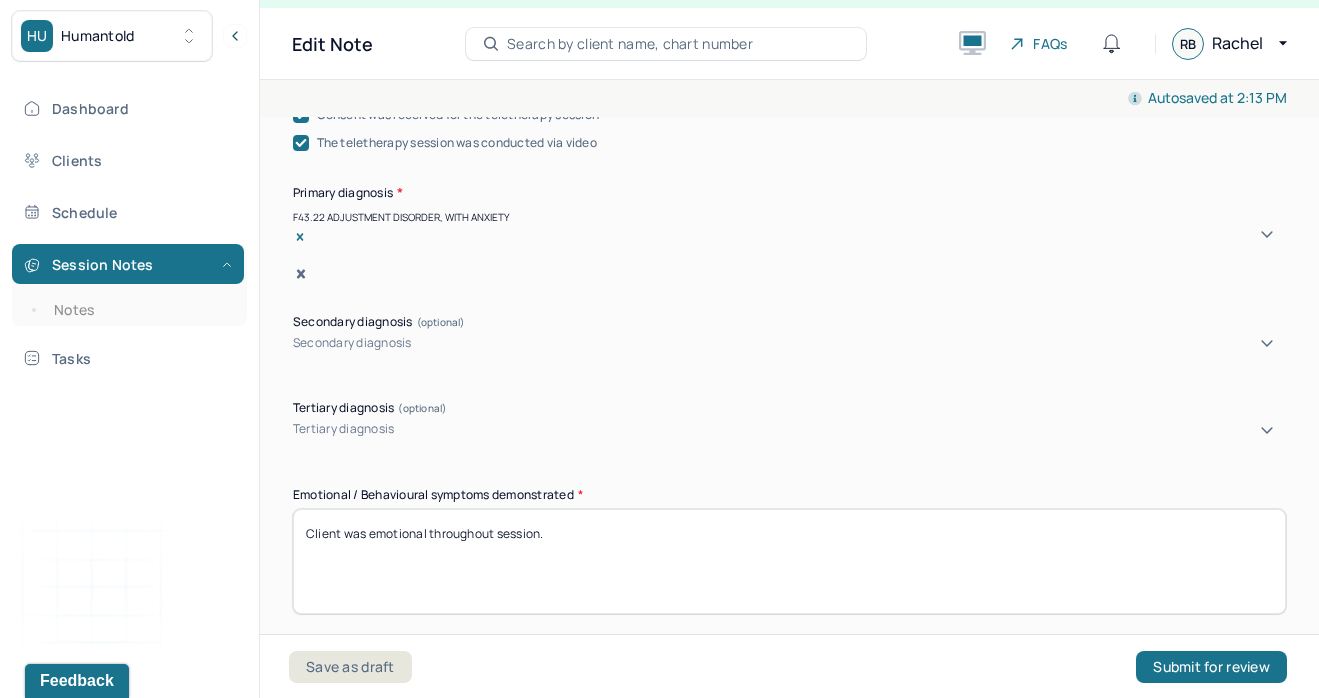 scroll, scrollTop: 773, scrollLeft: 0, axis: vertical 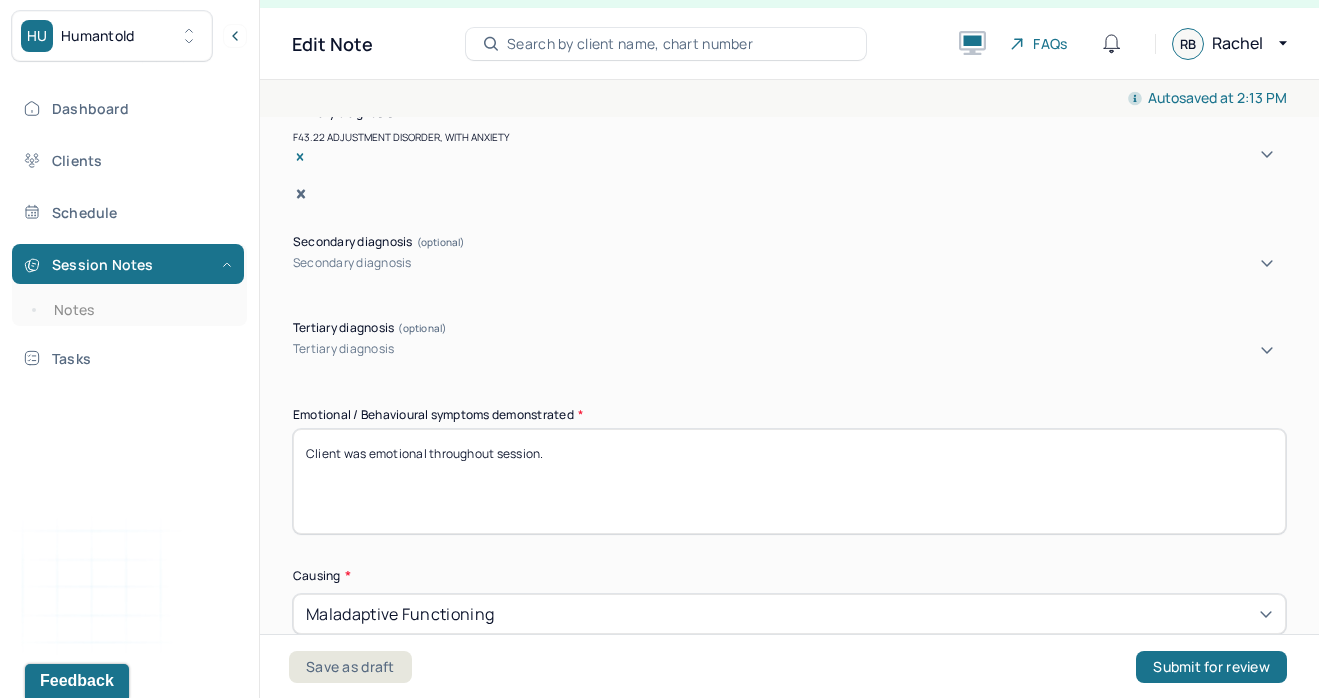 click on "Client was emotional throughout session." at bounding box center [789, 481] 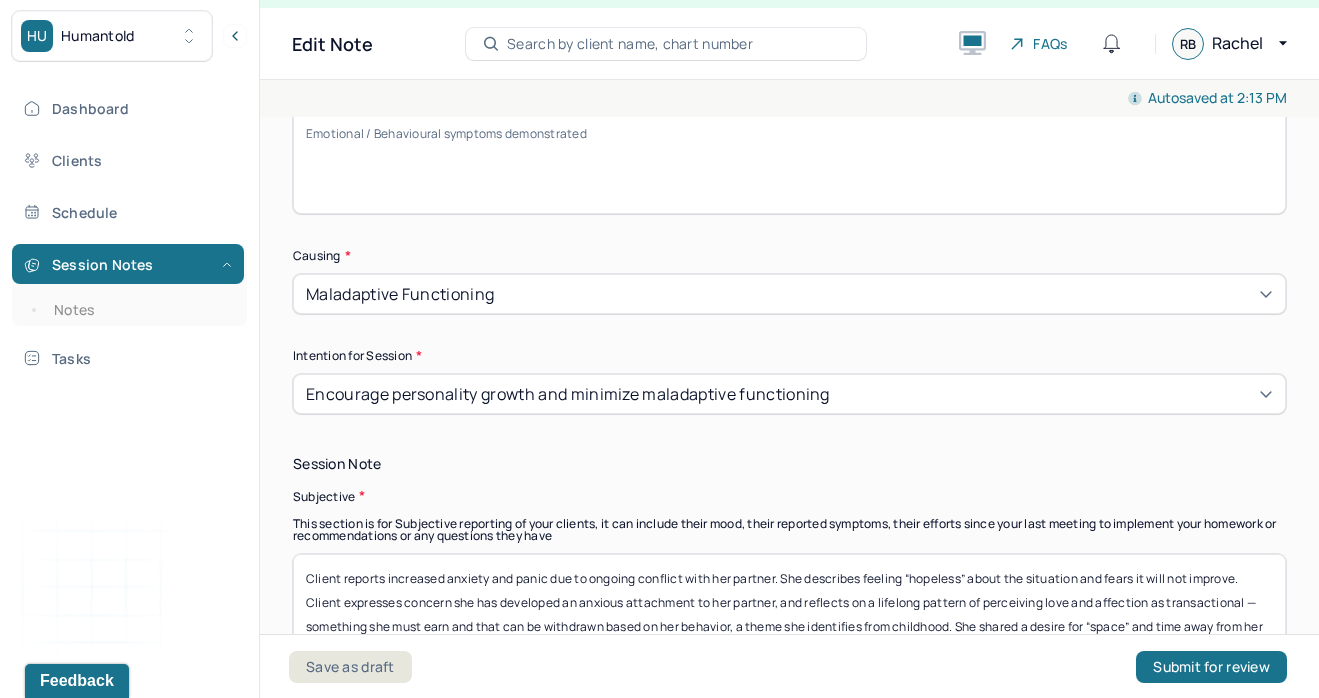 scroll, scrollTop: 1230, scrollLeft: 0, axis: vertical 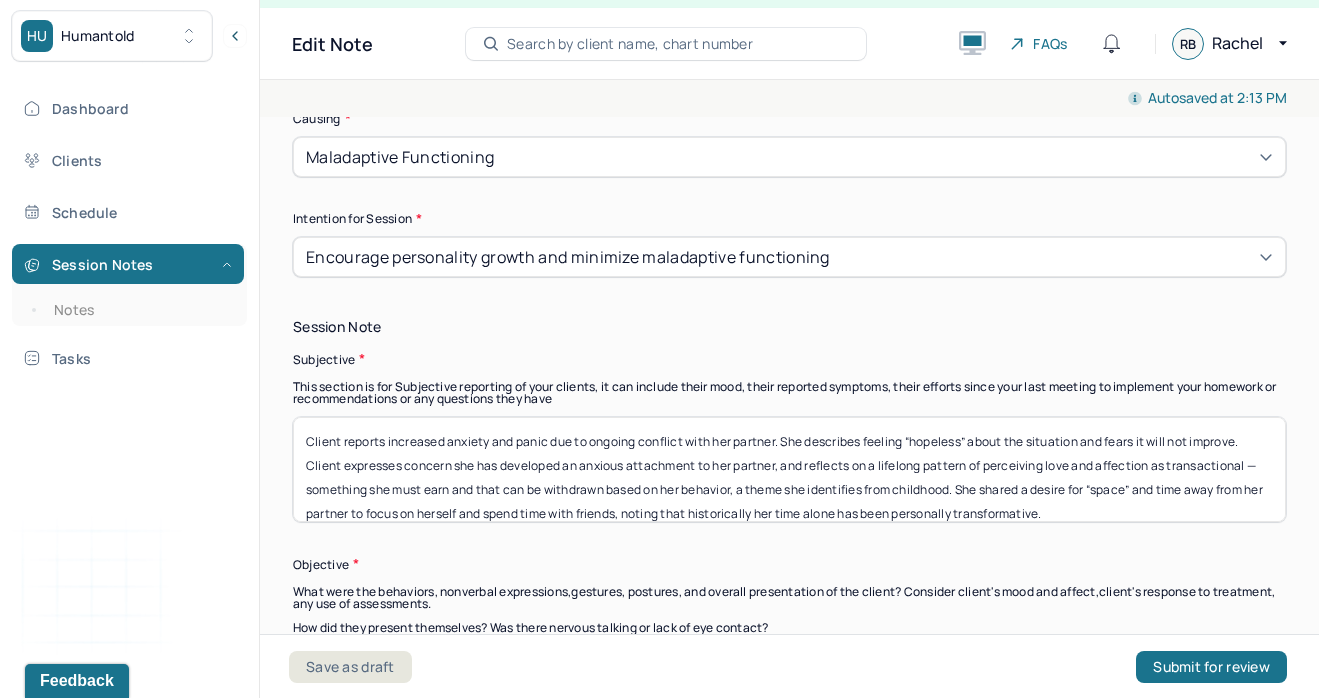 type 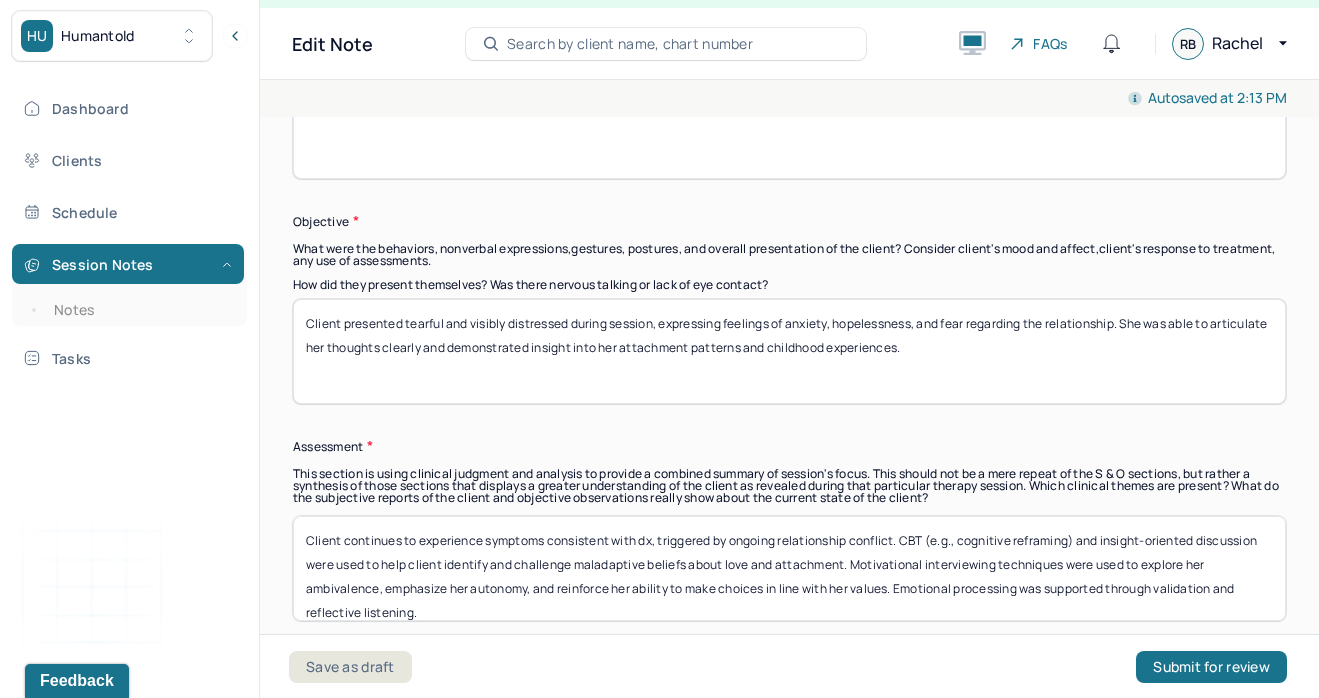 scroll, scrollTop: 1575, scrollLeft: 0, axis: vertical 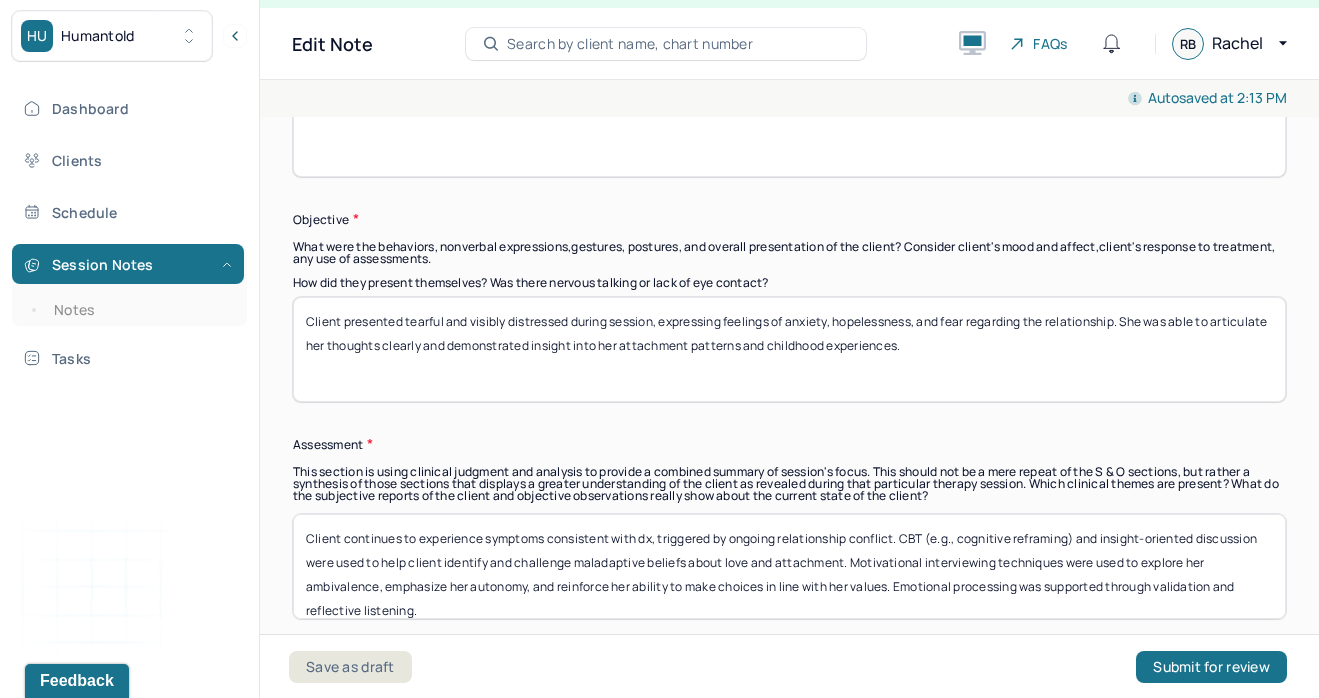 type 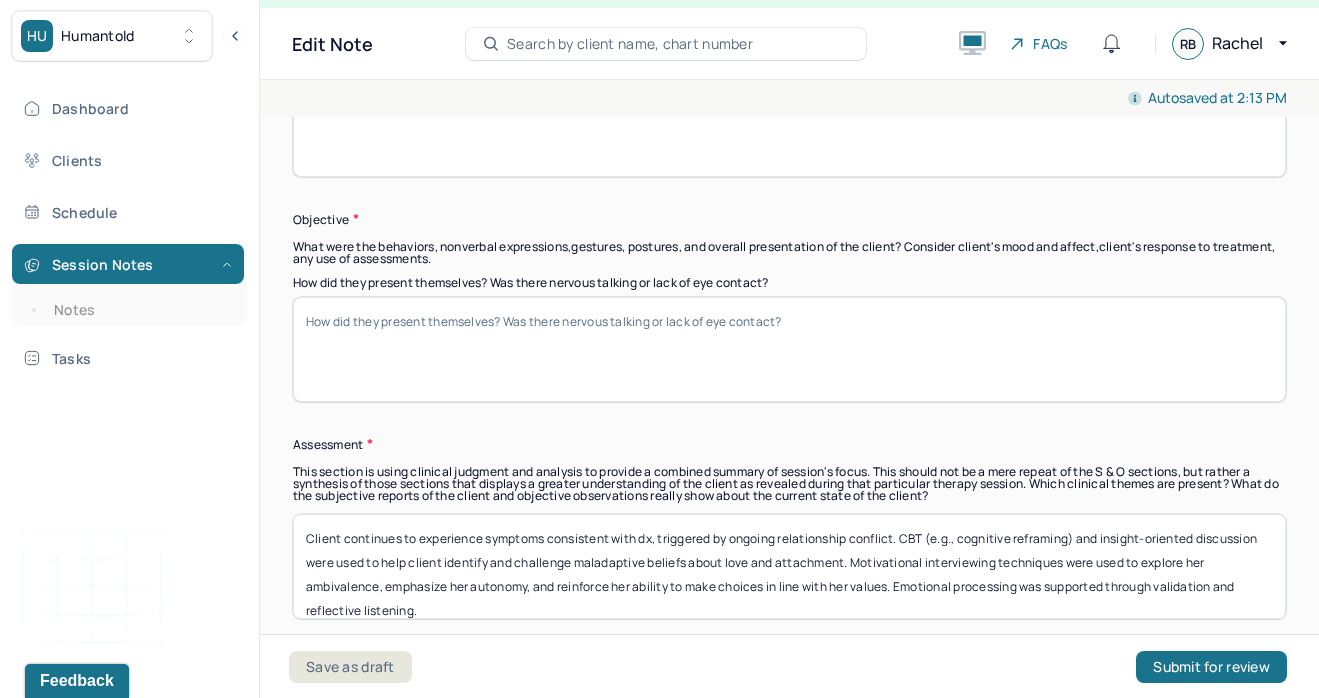 type 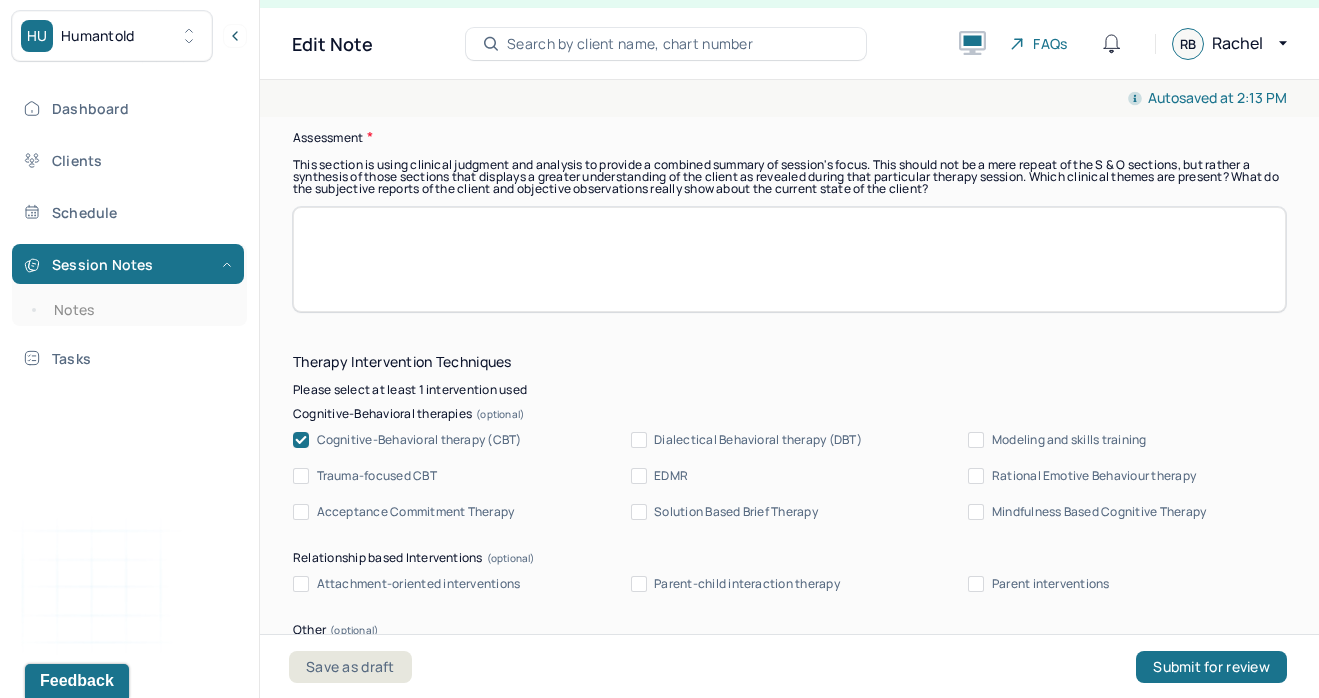 scroll, scrollTop: 1999, scrollLeft: 0, axis: vertical 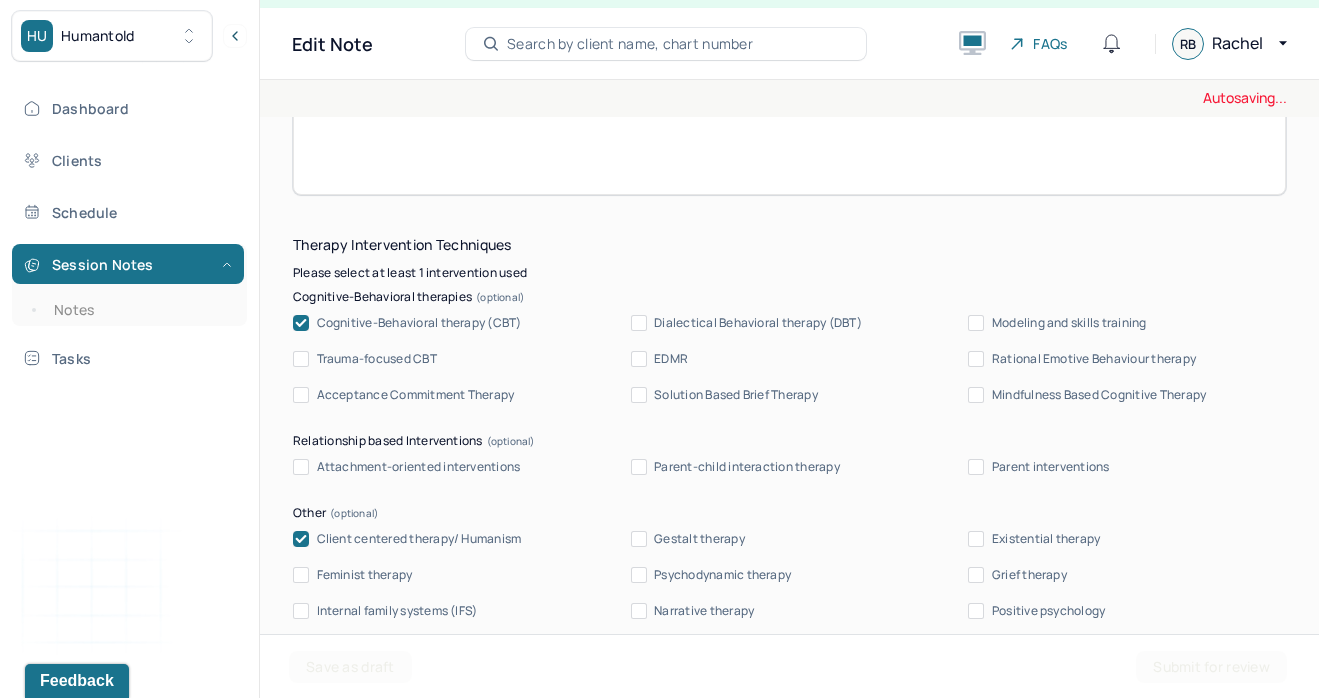 type 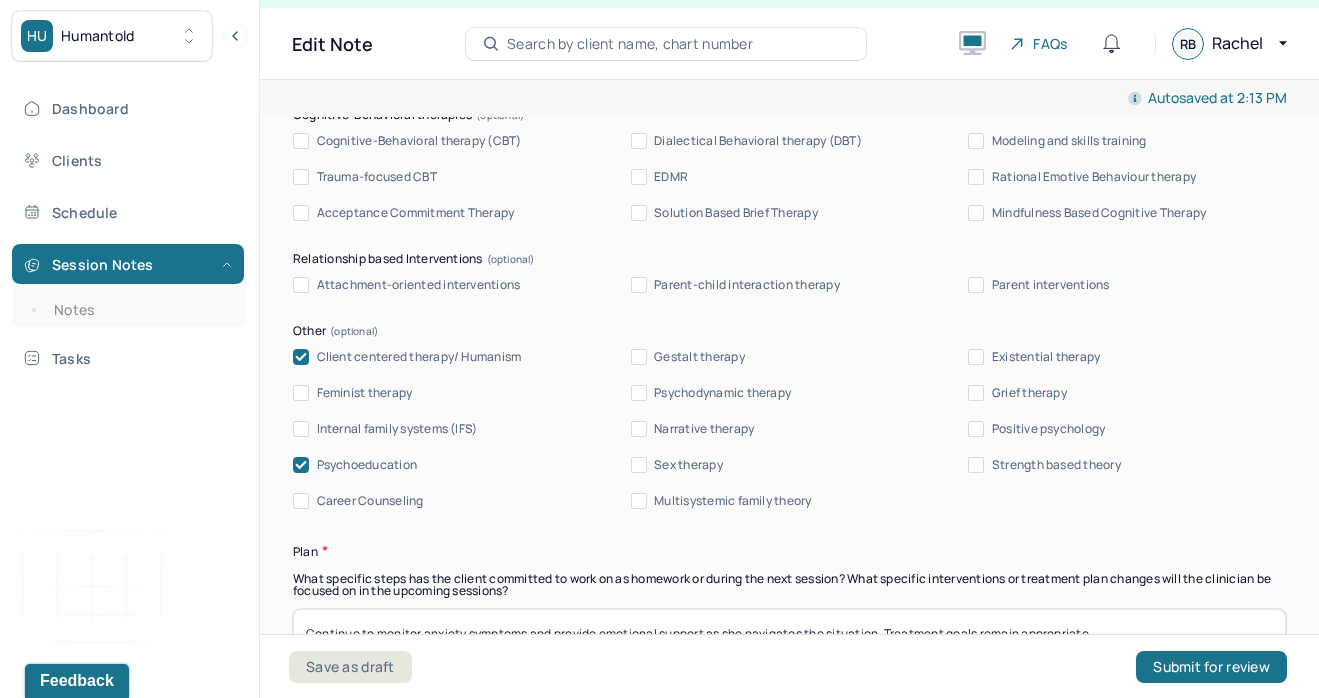 scroll, scrollTop: 2182, scrollLeft: 0, axis: vertical 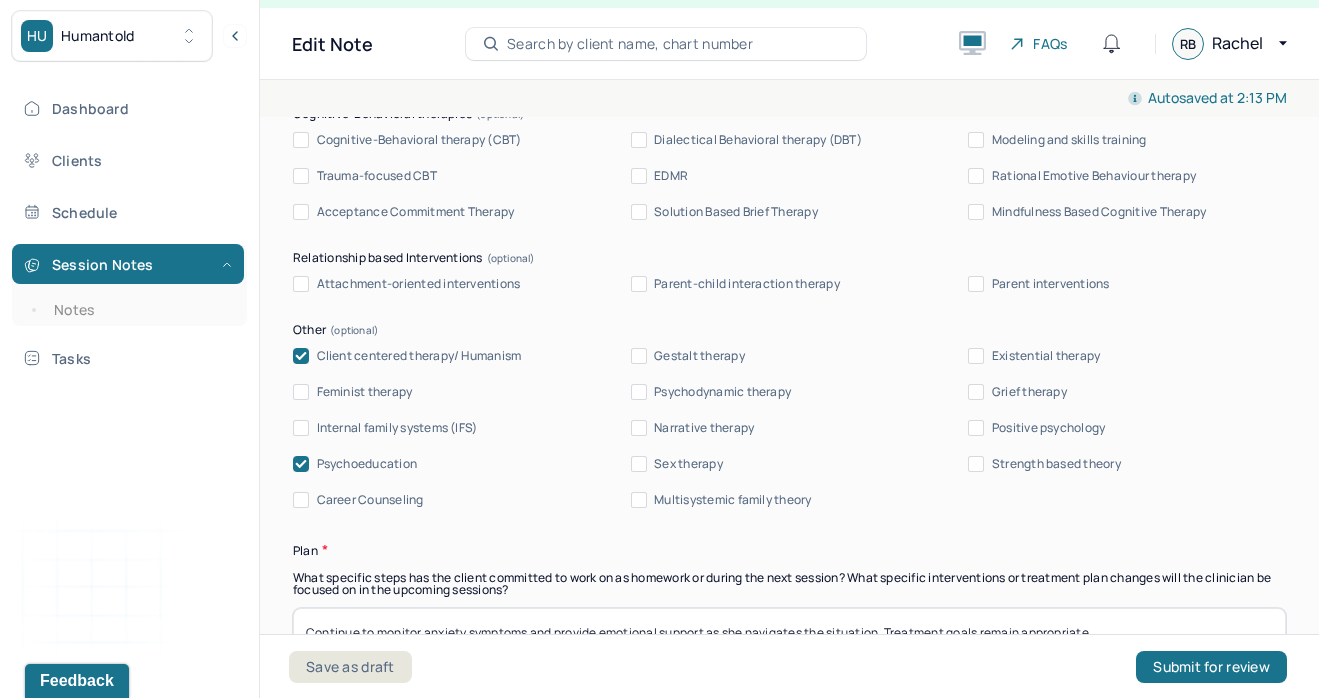 click on "Therapy Intervention Techniques Please select at least 1 intervention used Cognitive-Behavioral therapies Cognitive-Behavioral therapy (CBT) Dialectical Behavioral therapy (DBT) Modeling and skills training Trauma-focused CBT EDMR Rational Emotive Behaviour therapy Acceptance Commitment Therapy Solution Based Brief Therapy Mindfulness Based Cognitive Therapy Relationship based Interventions Attachment-oriented interventions Parent-child interaction therapy Parent interventions Other Client centered therapy/ Humanism Gestalt therapy Existential therapy Feminist therapy Psychodynamic therapy Grief therapy Internal family systems (IFS) Narrative therapy Positive psychology Psychoeducation Sex therapy Strength based theory Career Counseling Multisystemic family theory Plan What specific steps has the client committed to work on as homework or during the next session? What specific interventions or treatment plan changes will the clinician be focused on in the upcoming sessions? Frequency of sessions Weekly Other" at bounding box center (789, 662) 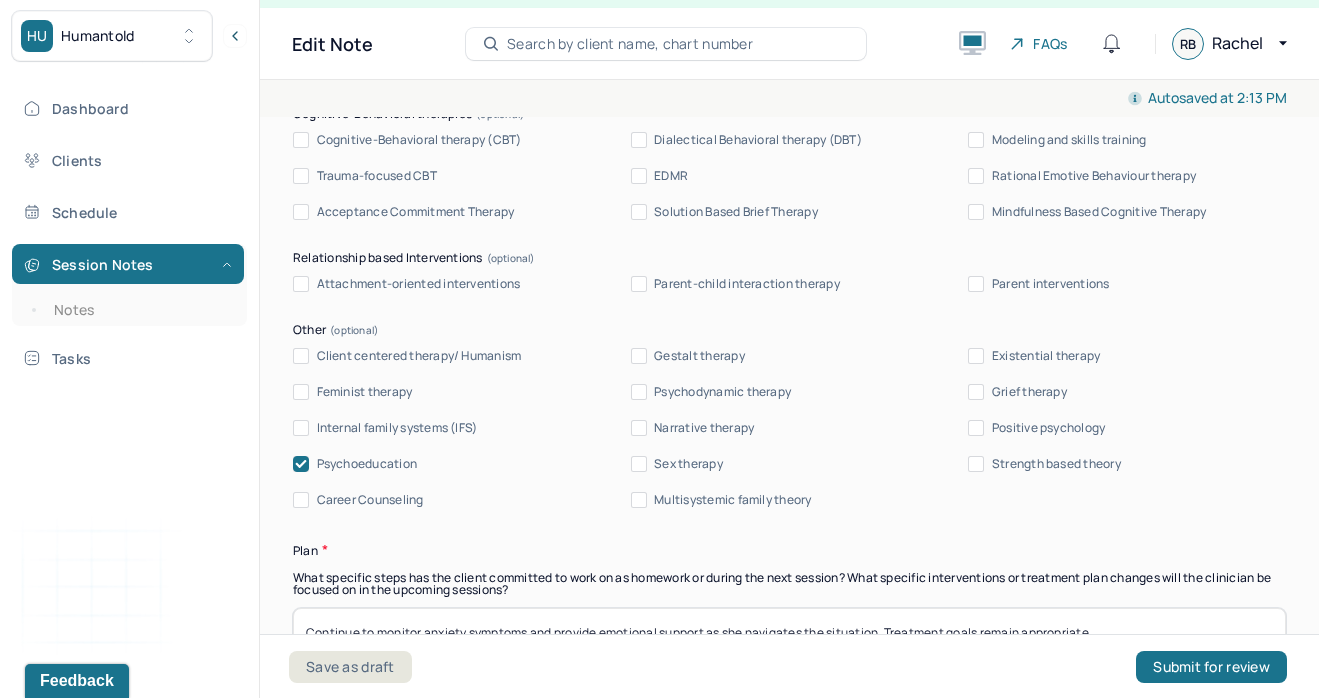 click on "Psychoeducation" at bounding box center (367, 464) 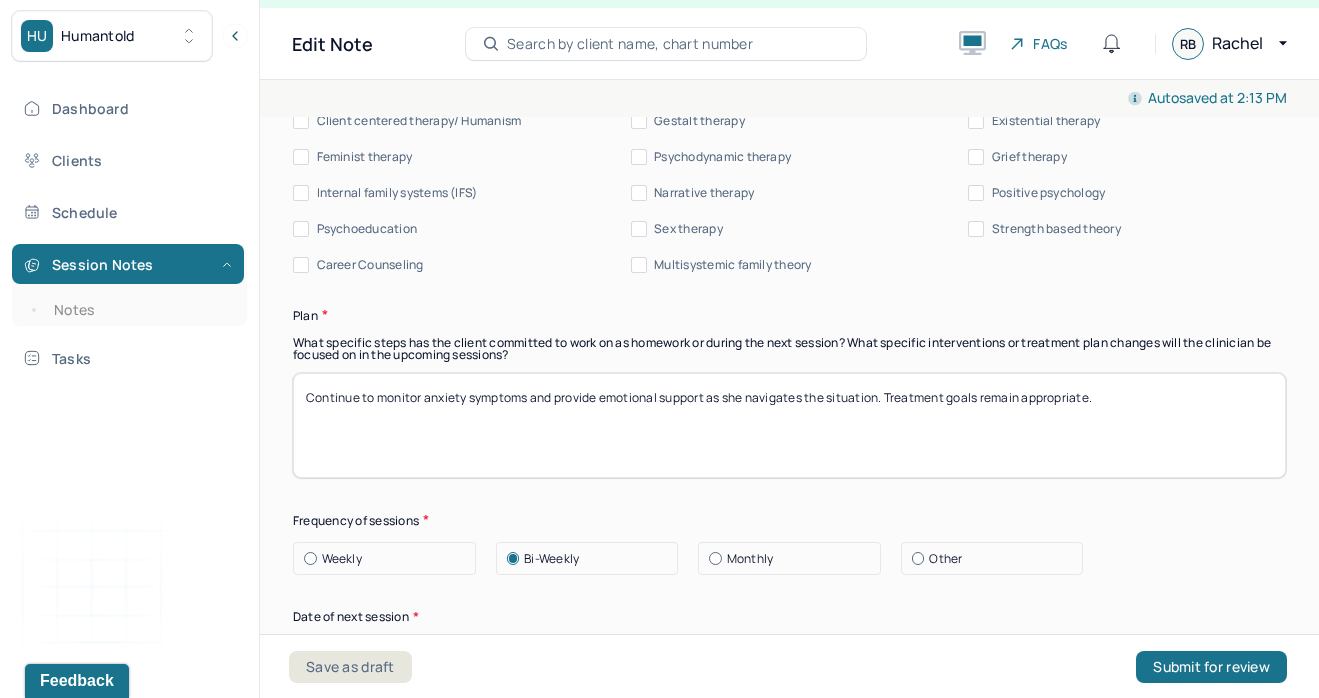 scroll, scrollTop: 2419, scrollLeft: 0, axis: vertical 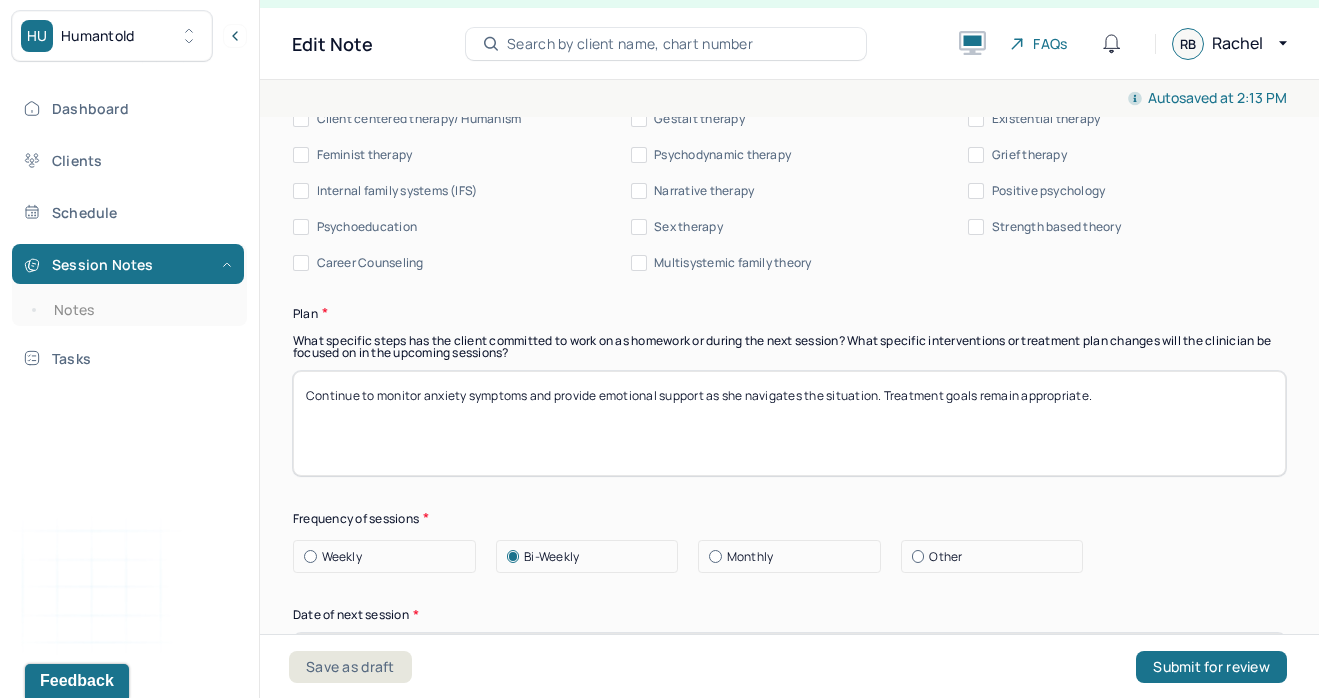 type on "Continue to monitor anxiety symptoms and provide emotional support as she navigates the situation. Treatment goals remain appropriate." 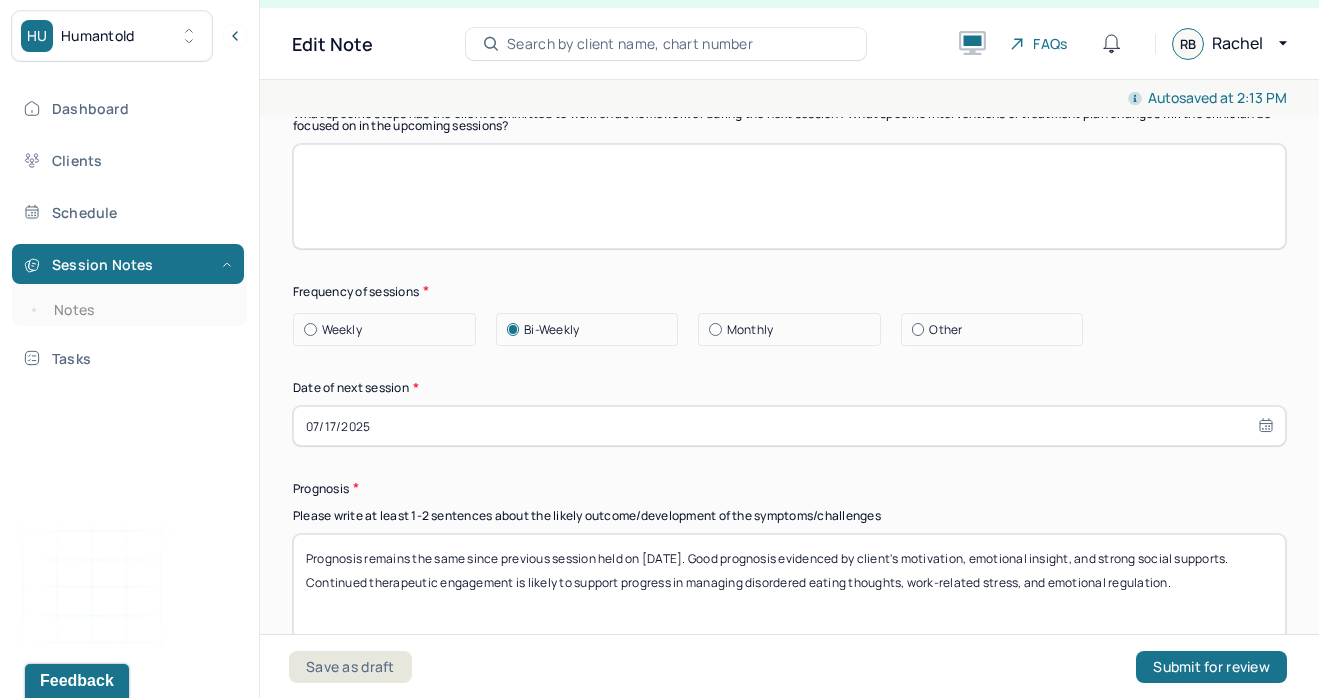 scroll, scrollTop: 2648, scrollLeft: 0, axis: vertical 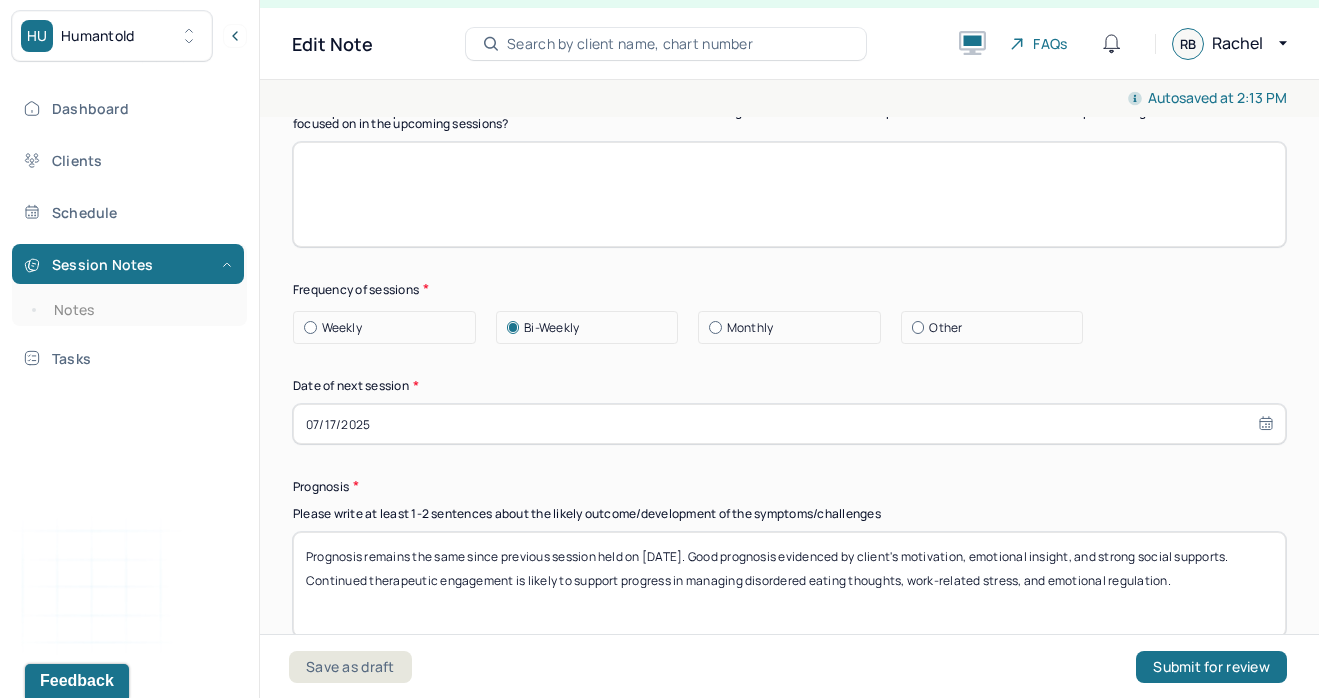 type 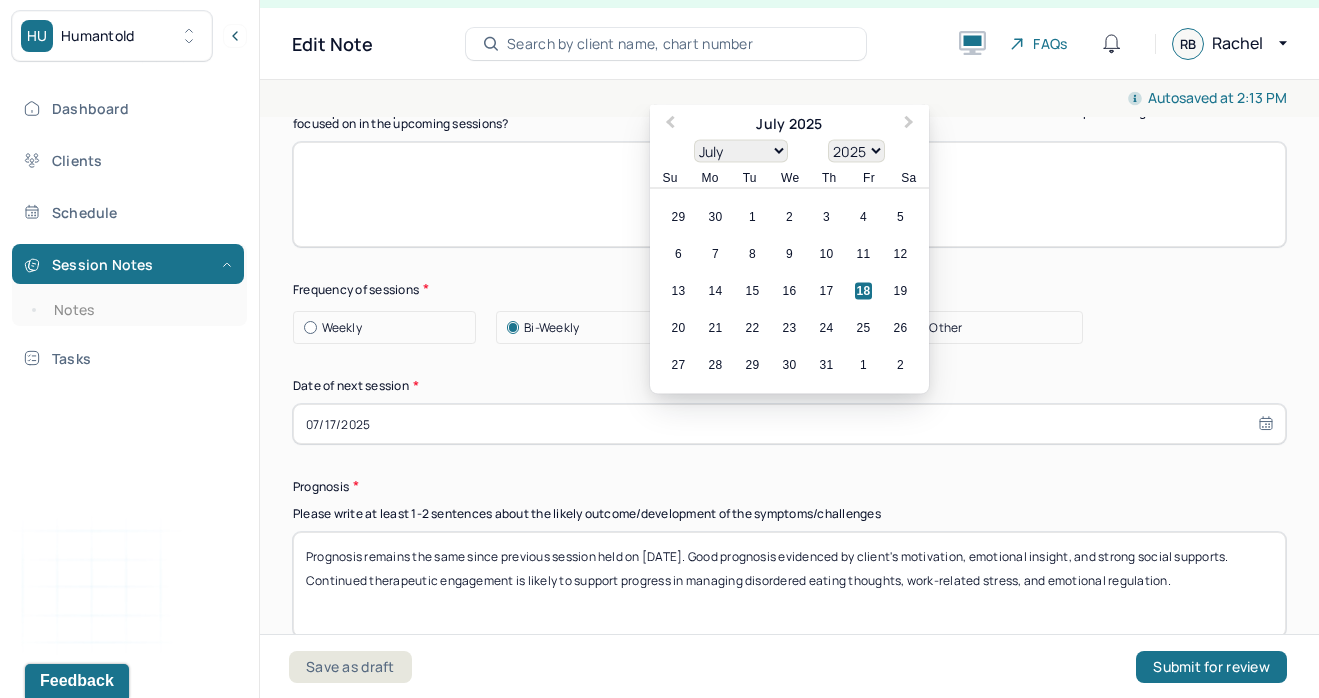 click on "07/17/2025" at bounding box center [789, 424] 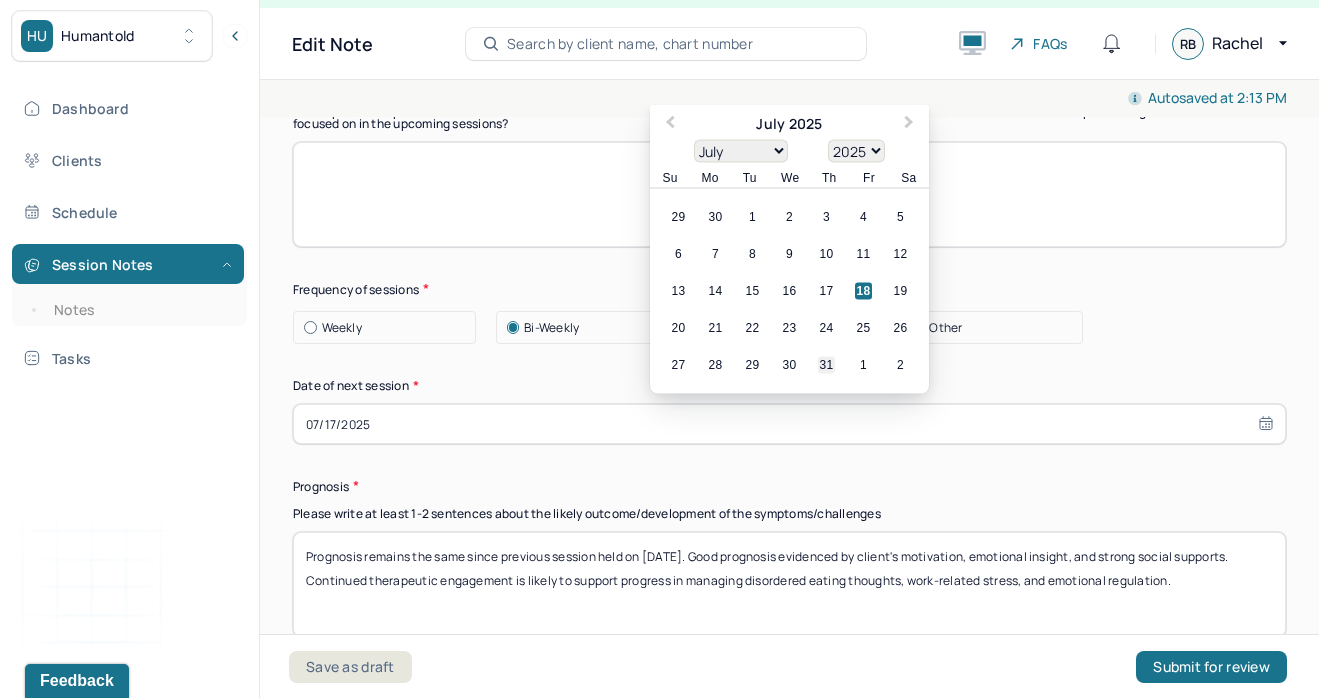 click on "31" at bounding box center [826, 365] 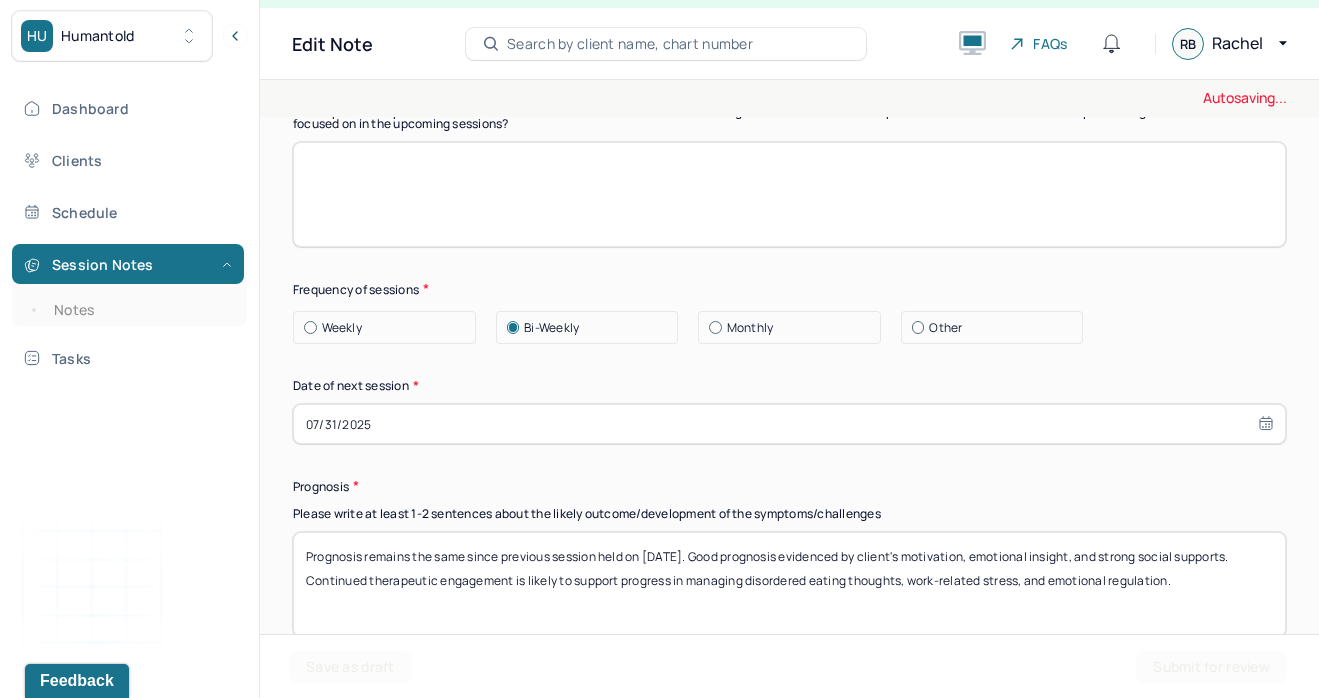 click on "Prognosis remains the same since previous session held on [DATE]. Good prognosis evidenced by client's motivation, emotional insight, and strong social supports. Continued therapeutic engagement is likely to support progress in managing disordered eating thoughts, work-related stress, and emotional regulation." at bounding box center [789, 584] 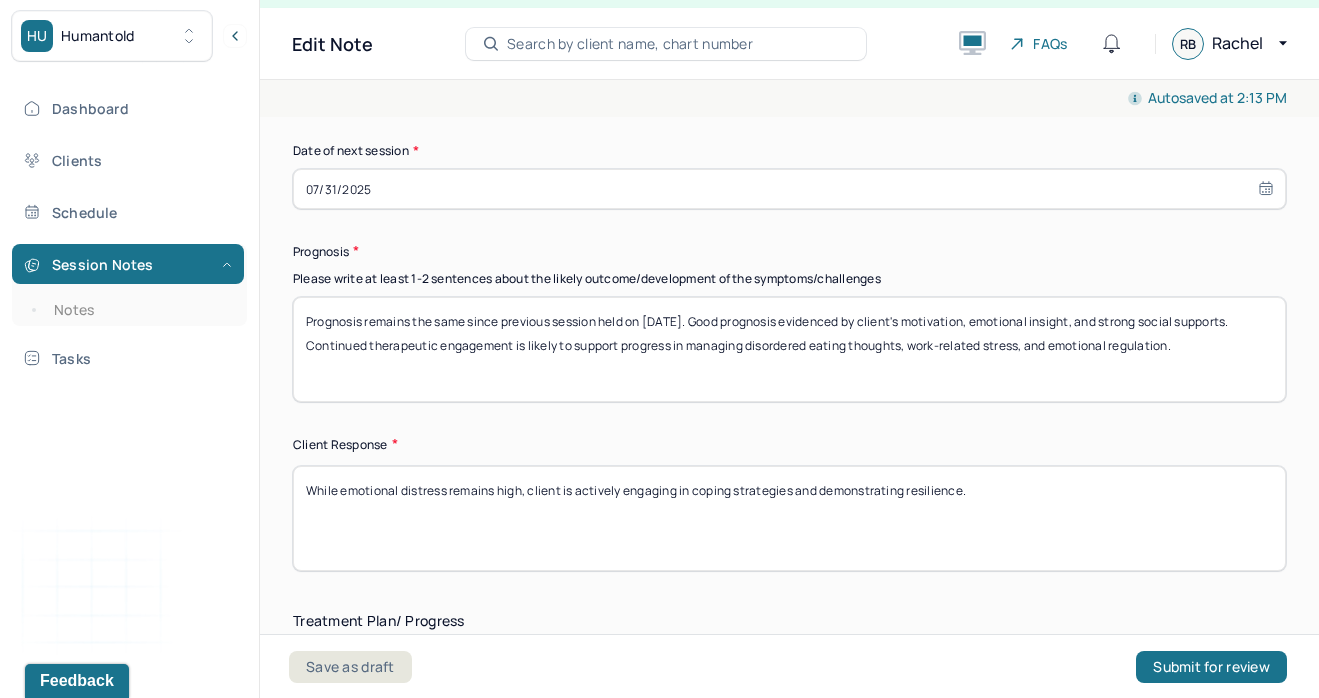 scroll, scrollTop: 2893, scrollLeft: 0, axis: vertical 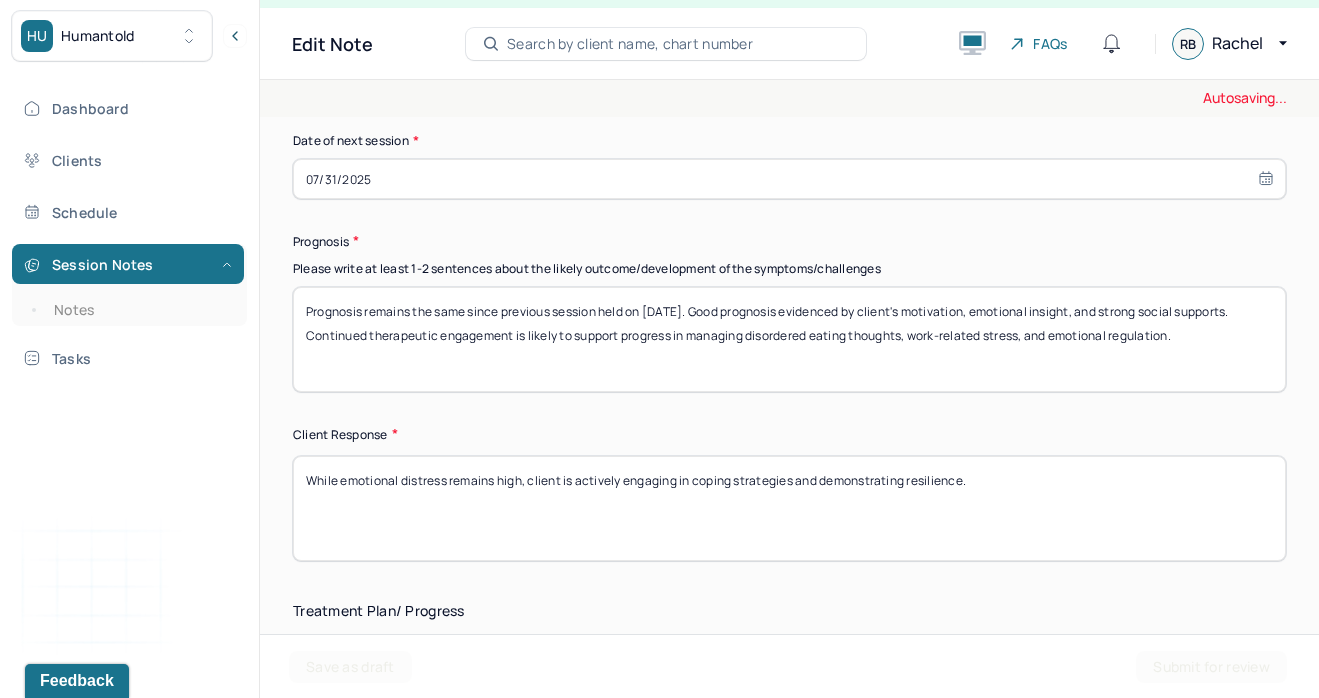 type on "Prognosis remains the same since previous session held on [DATE]. Good prognosis evidenced by client's motivation, emotional insight, and strong social supports. Continued therapeutic engagement is likely to support progress in managing disordered eating thoughts, work-related stress, and emotional regulation." 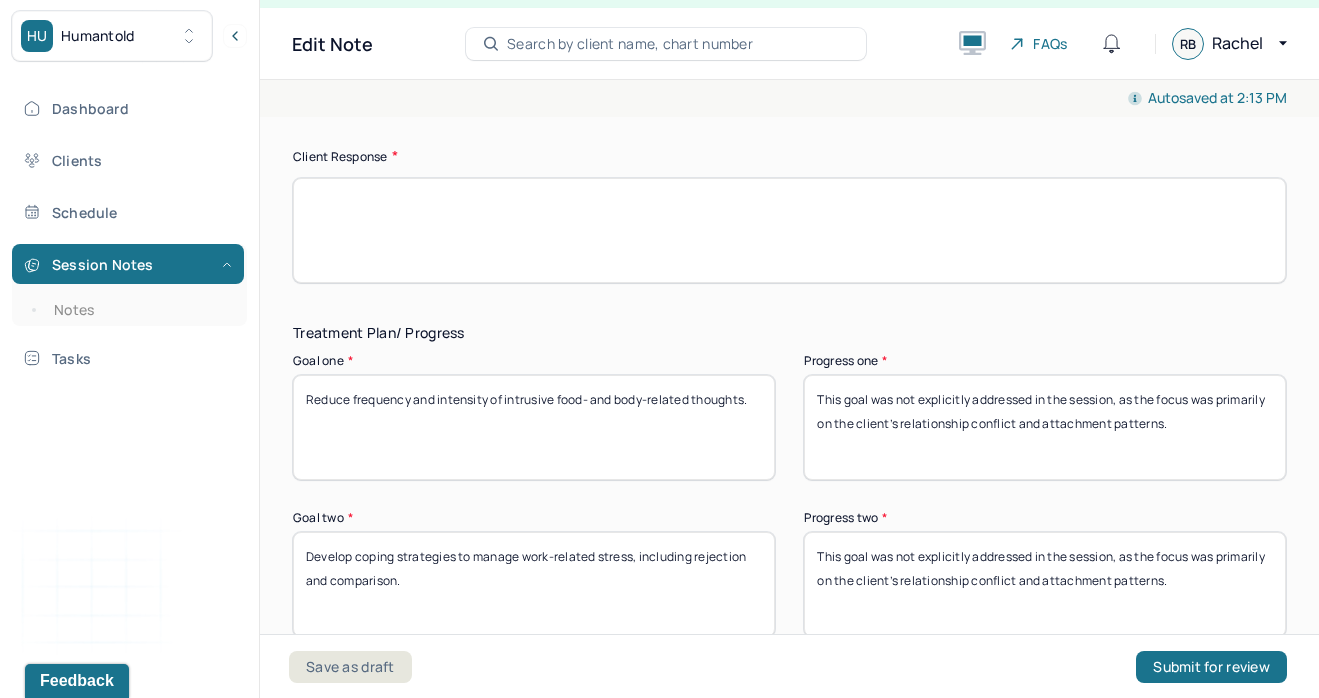 scroll, scrollTop: 3174, scrollLeft: 0, axis: vertical 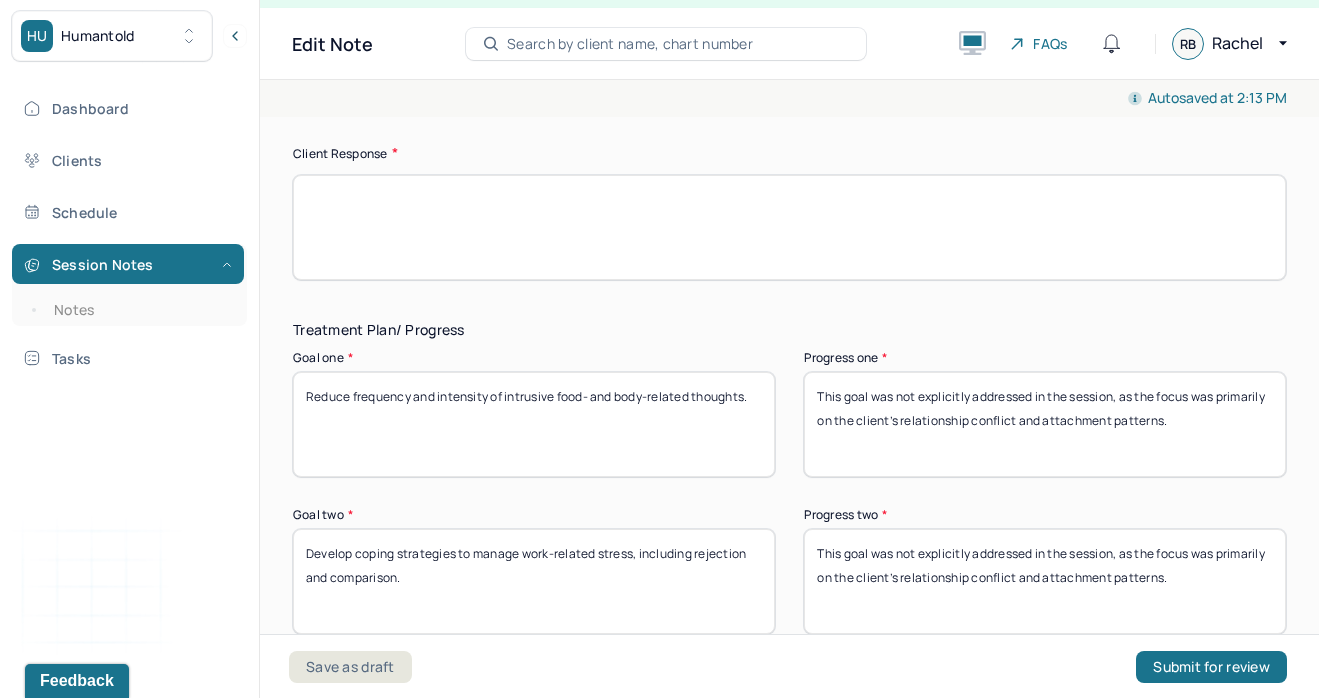 type 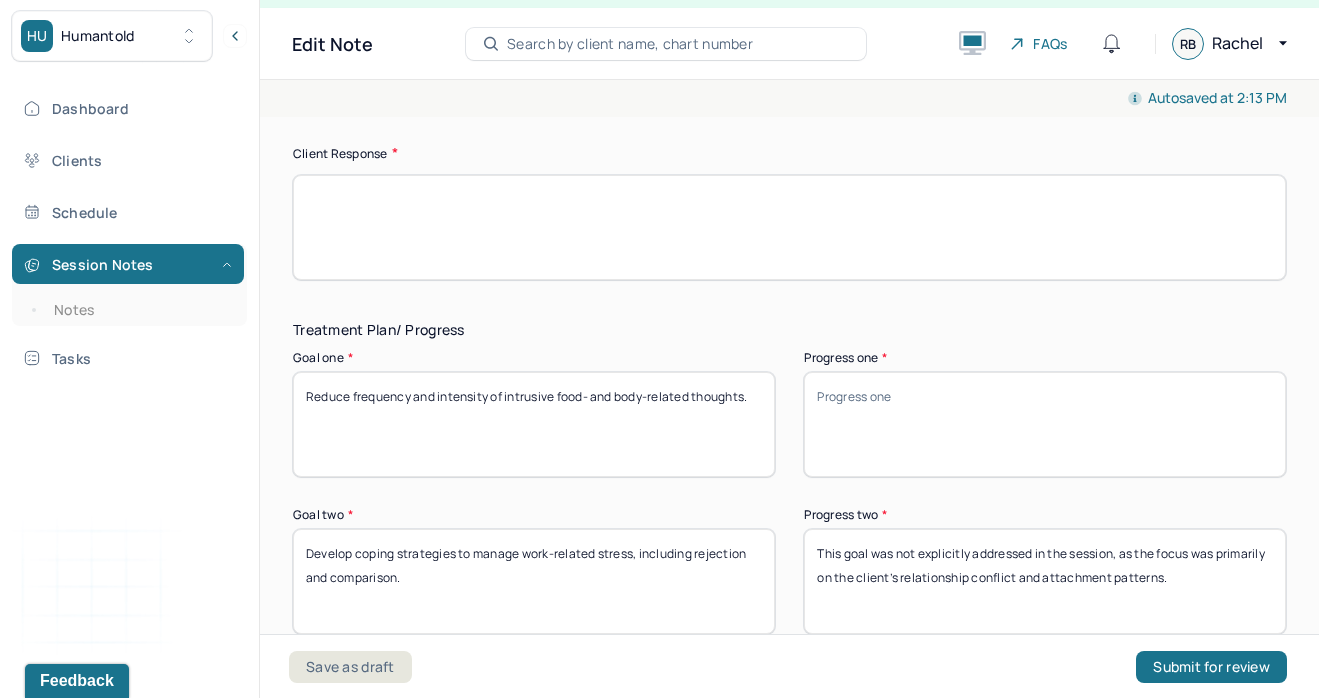 type 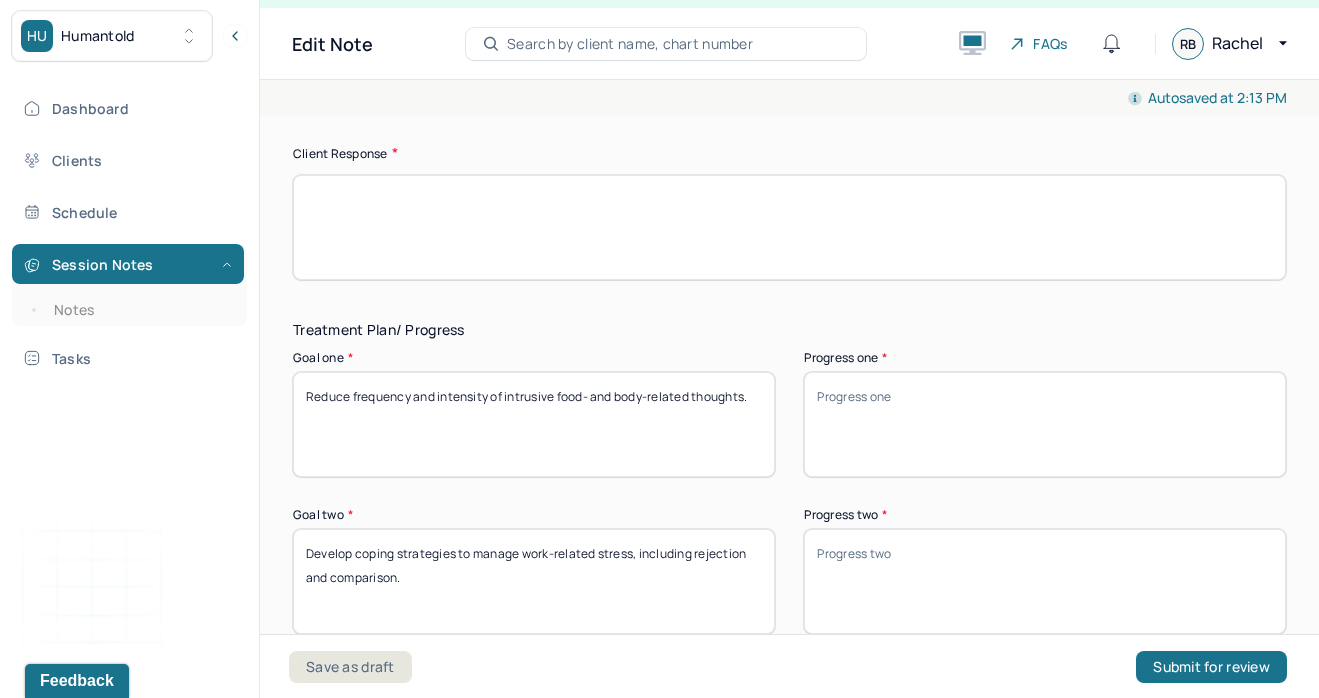 scroll, scrollTop: 3377, scrollLeft: 0, axis: vertical 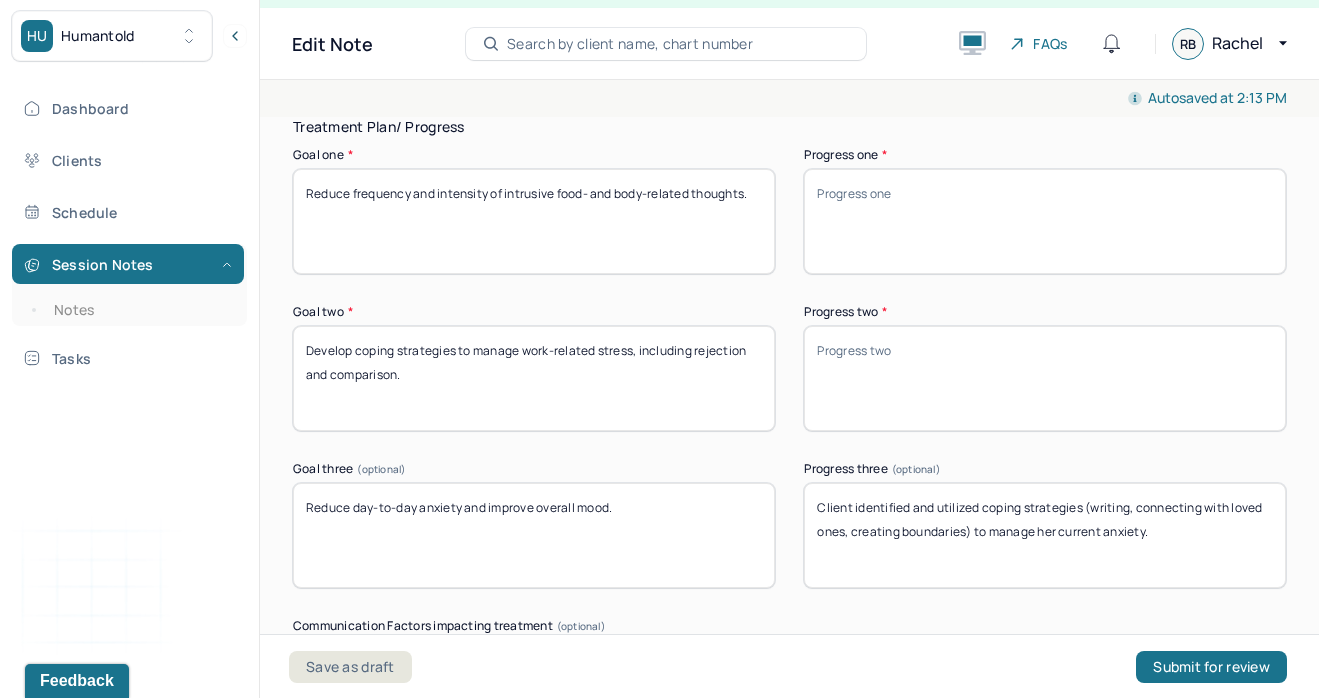 type 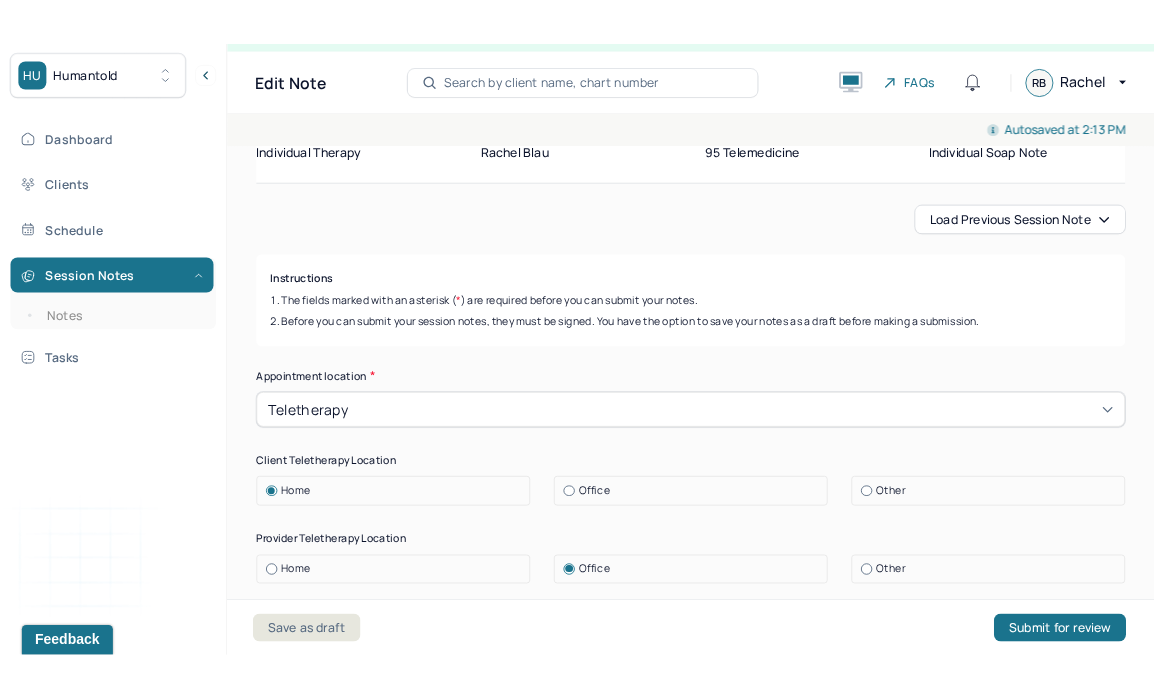 scroll, scrollTop: 0, scrollLeft: 0, axis: both 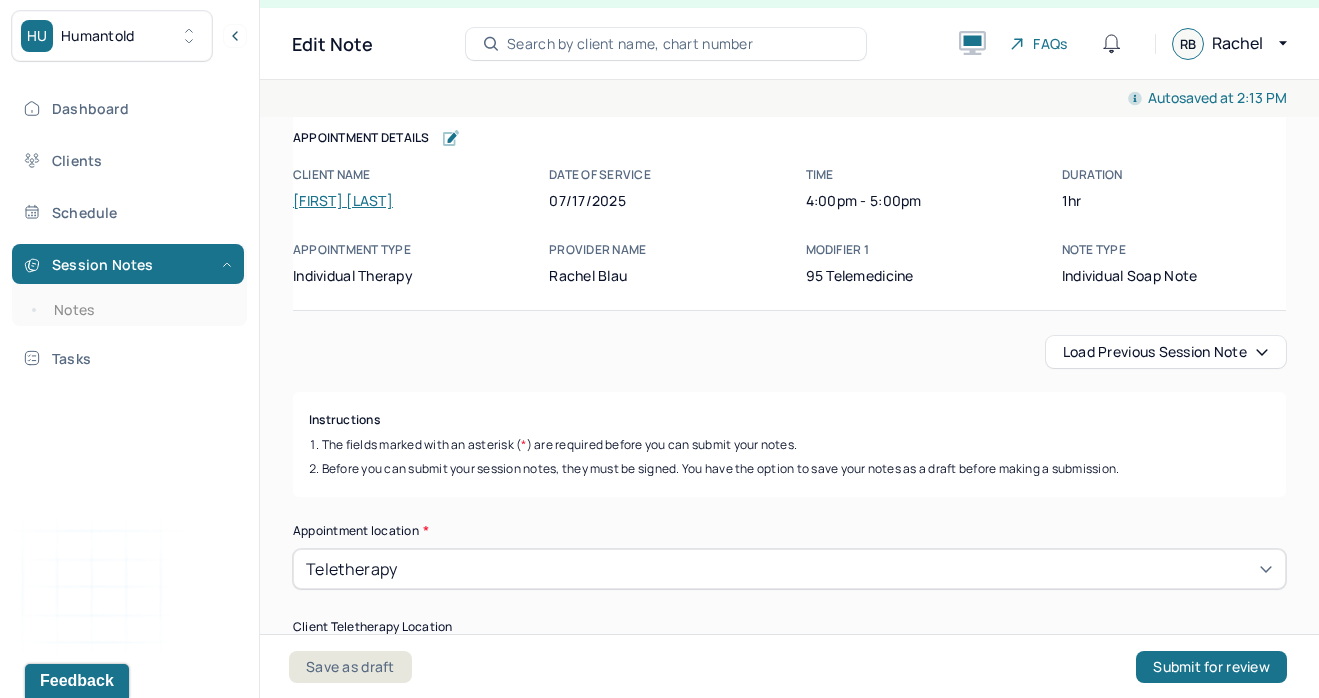 type 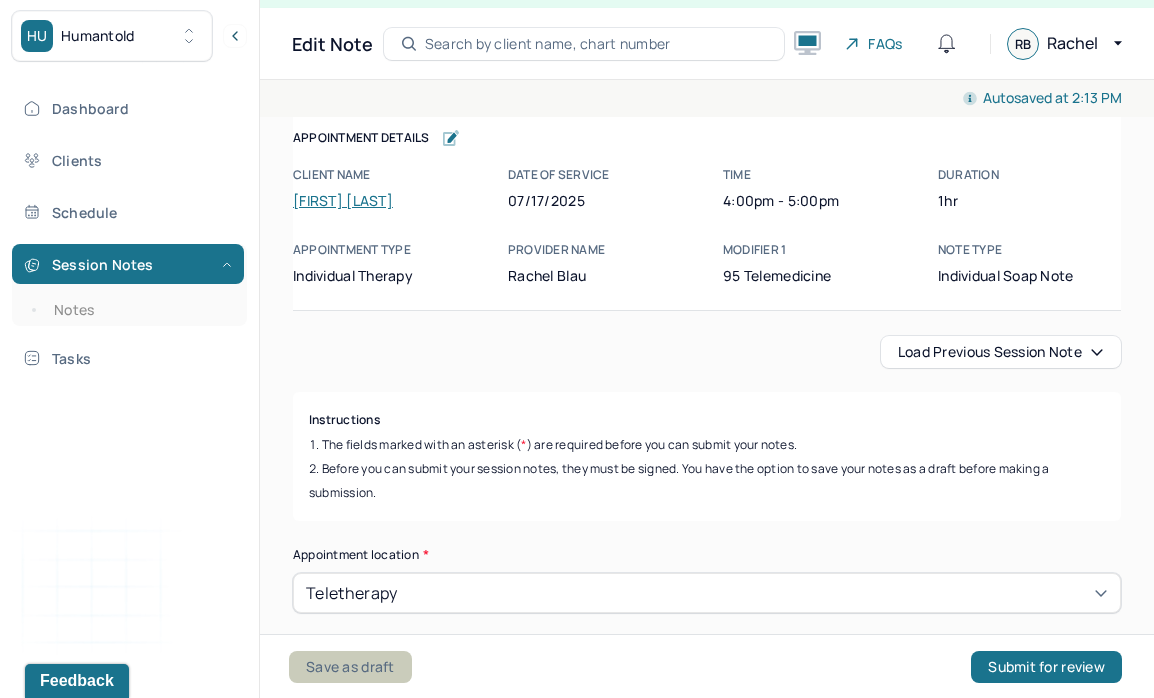 click on "Save as draft" at bounding box center [350, 667] 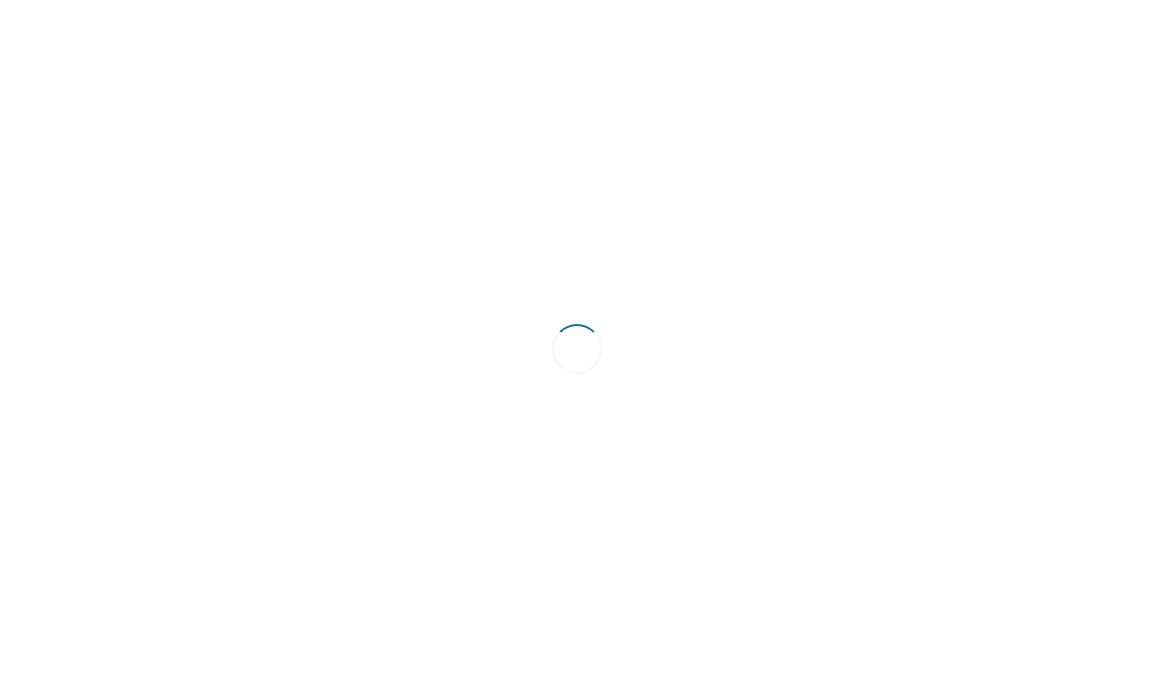 scroll, scrollTop: 0, scrollLeft: 0, axis: both 